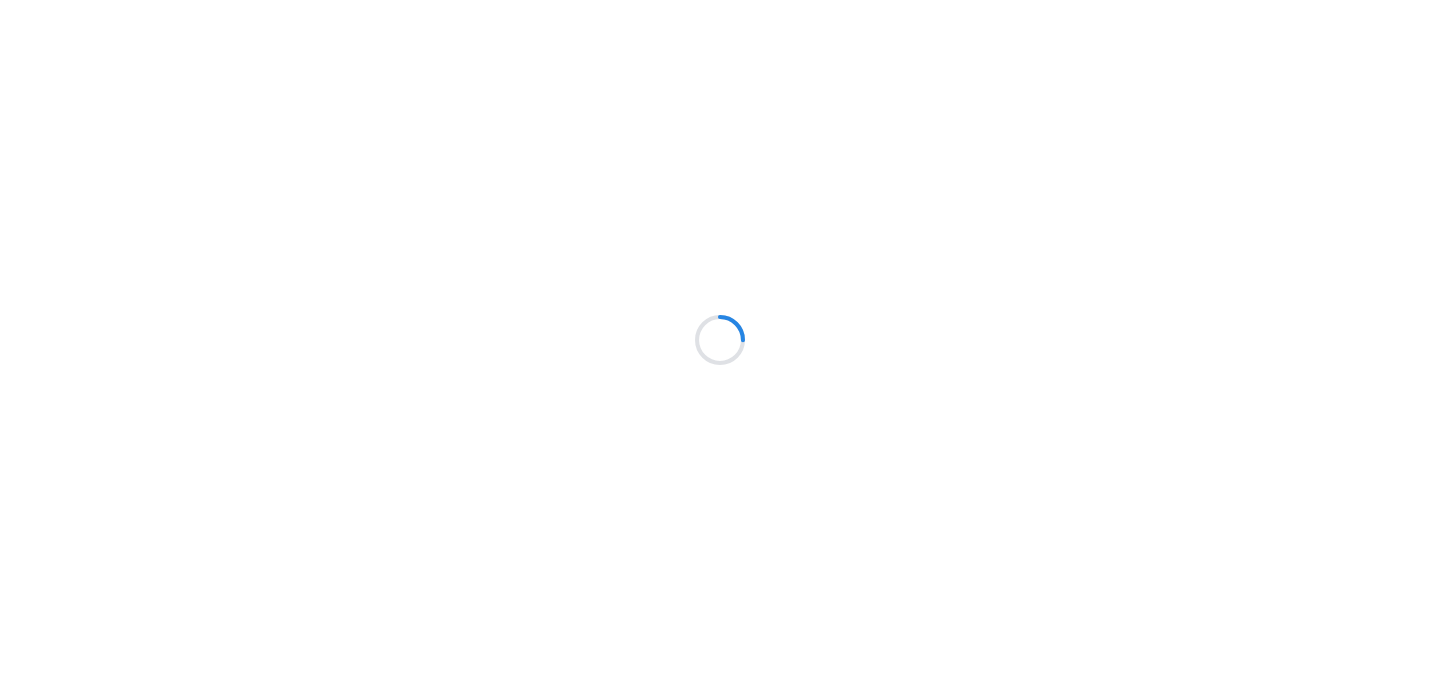 scroll, scrollTop: 0, scrollLeft: 0, axis: both 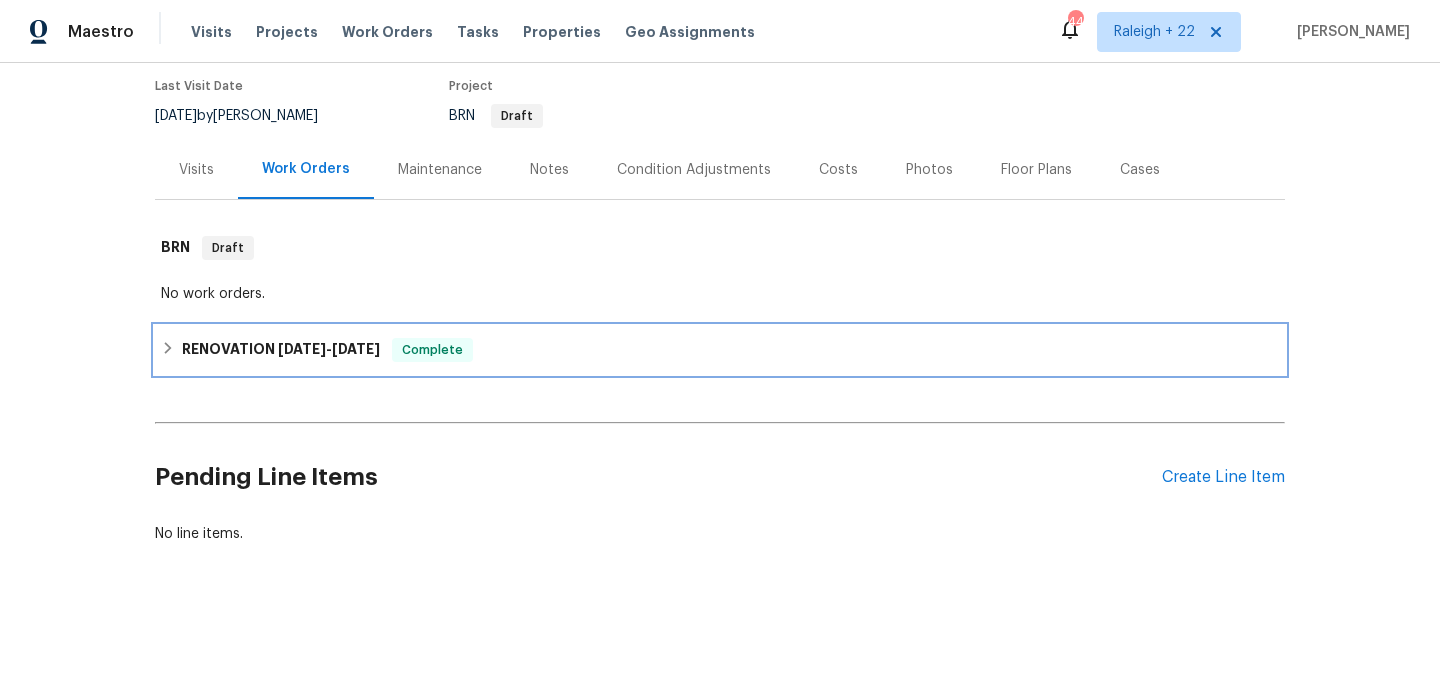 click 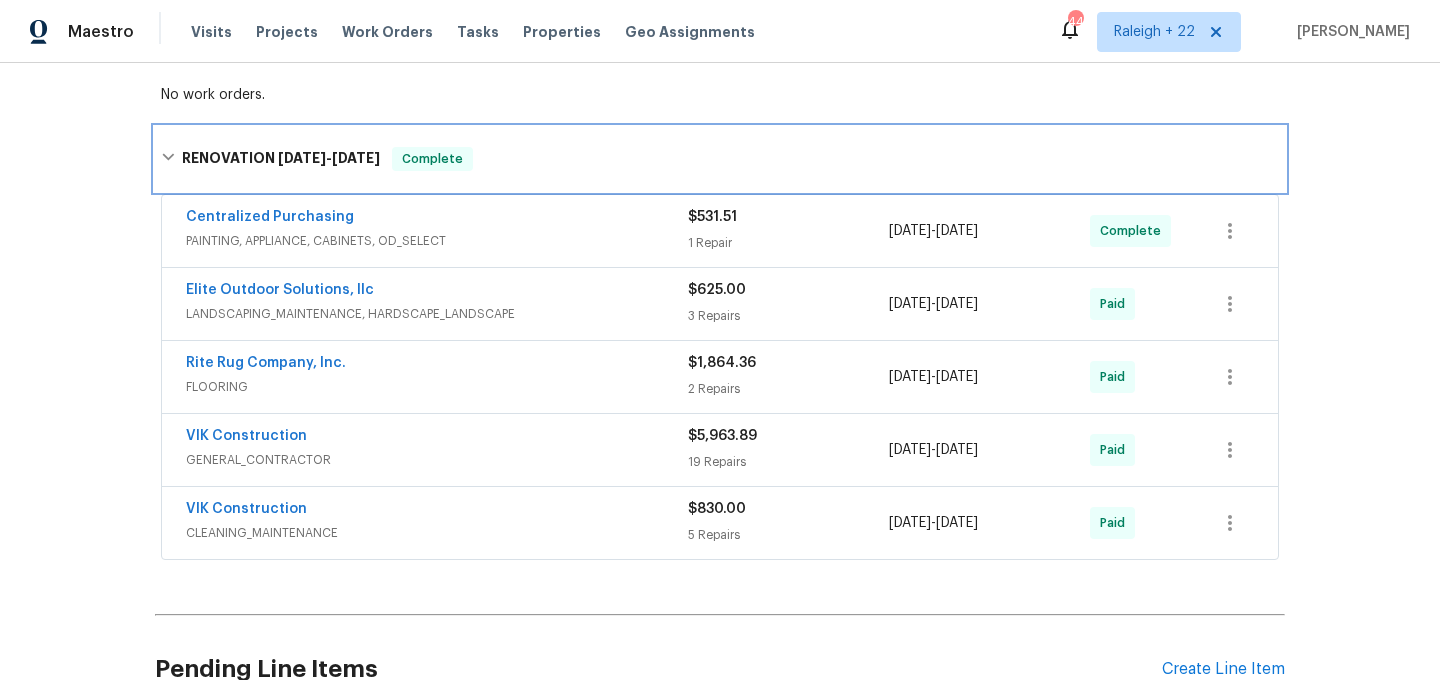 scroll, scrollTop: 368, scrollLeft: 0, axis: vertical 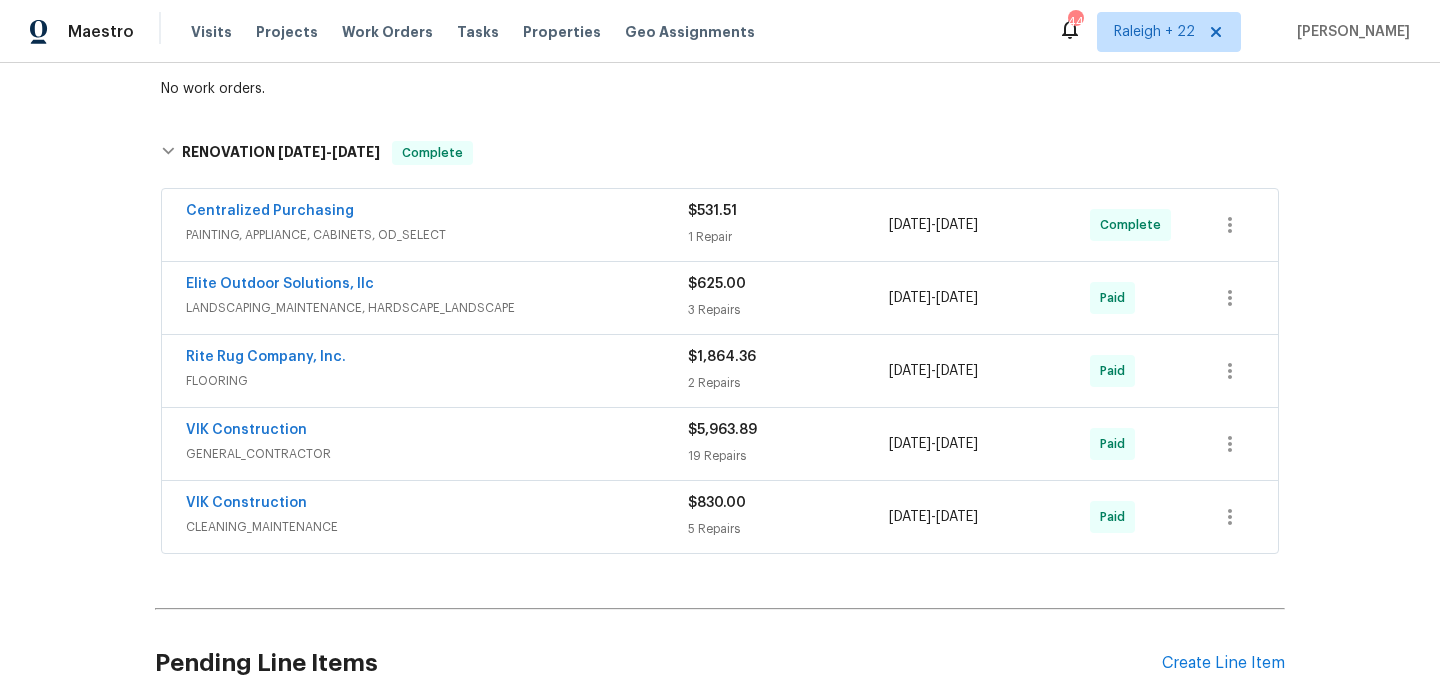 click on "LANDSCAPING_MAINTENANCE, HARDSCAPE_LANDSCAPE" at bounding box center [437, 308] 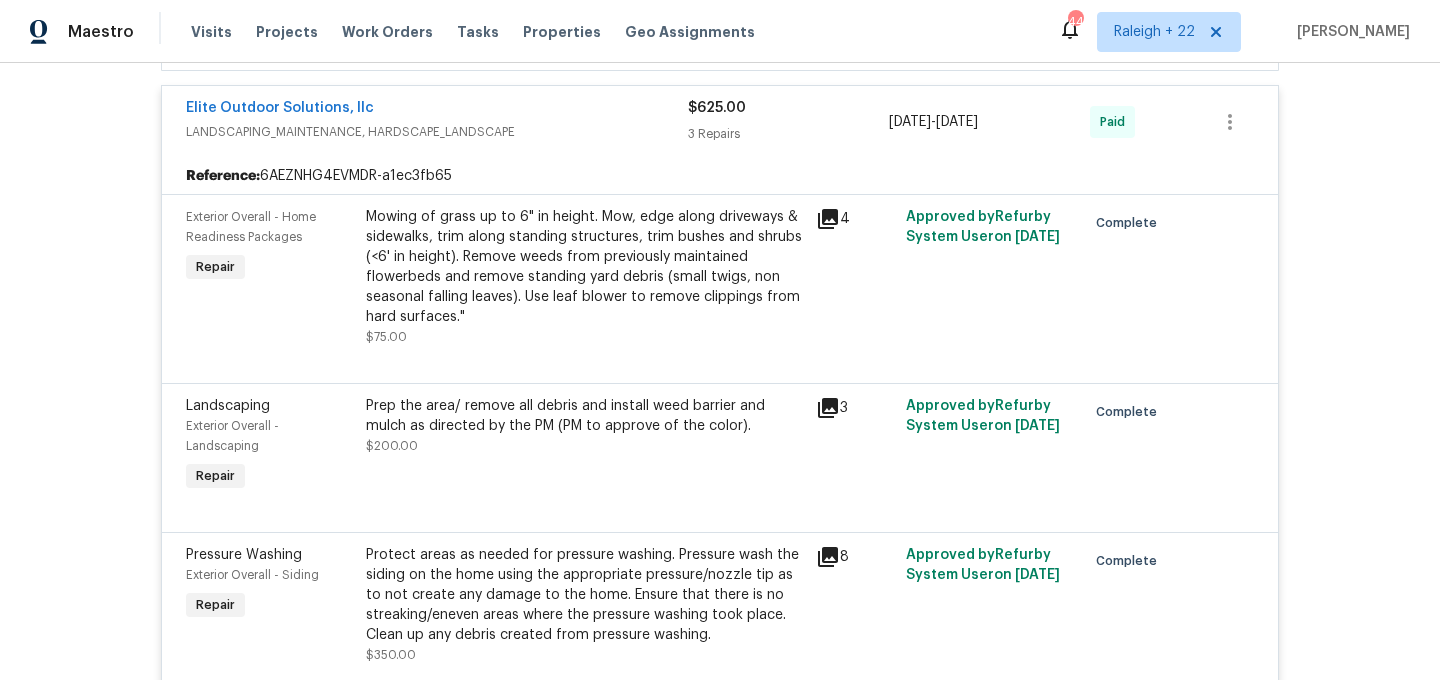 scroll, scrollTop: 1128, scrollLeft: 0, axis: vertical 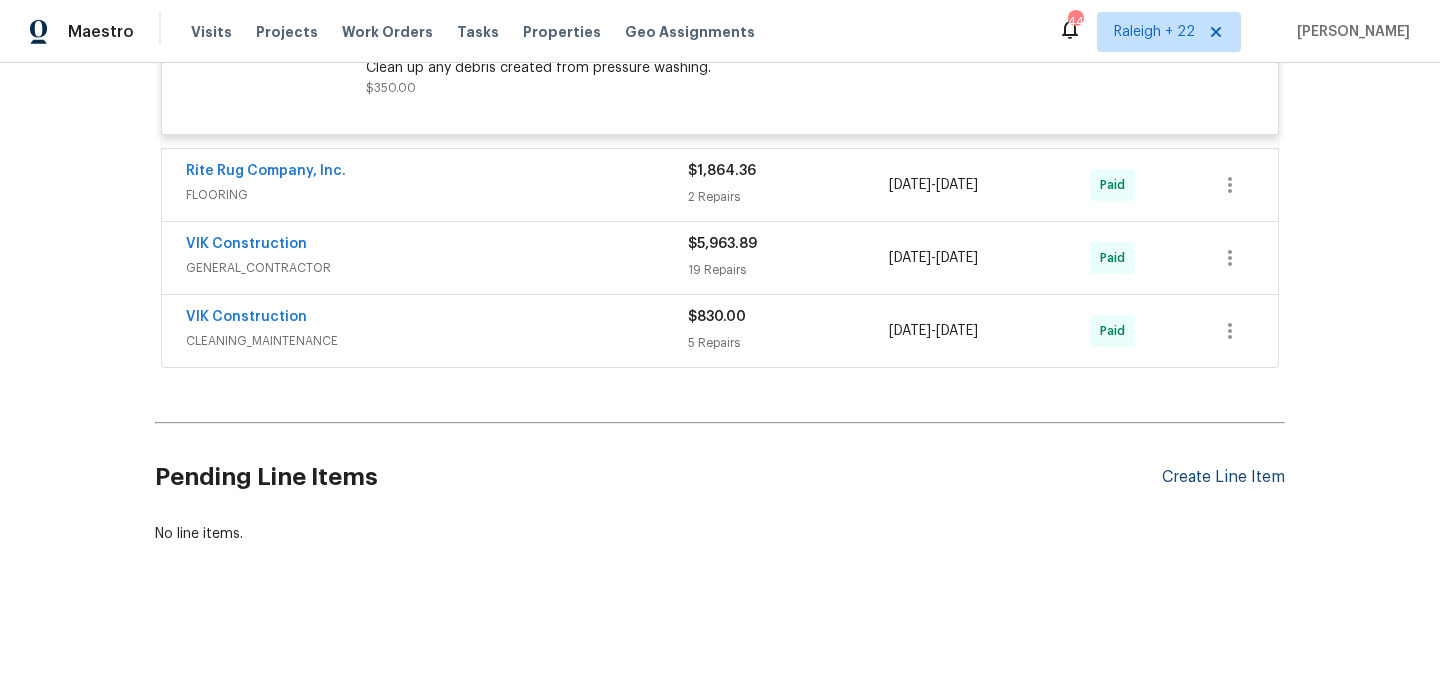 click on "Create Line Item" at bounding box center [1223, 477] 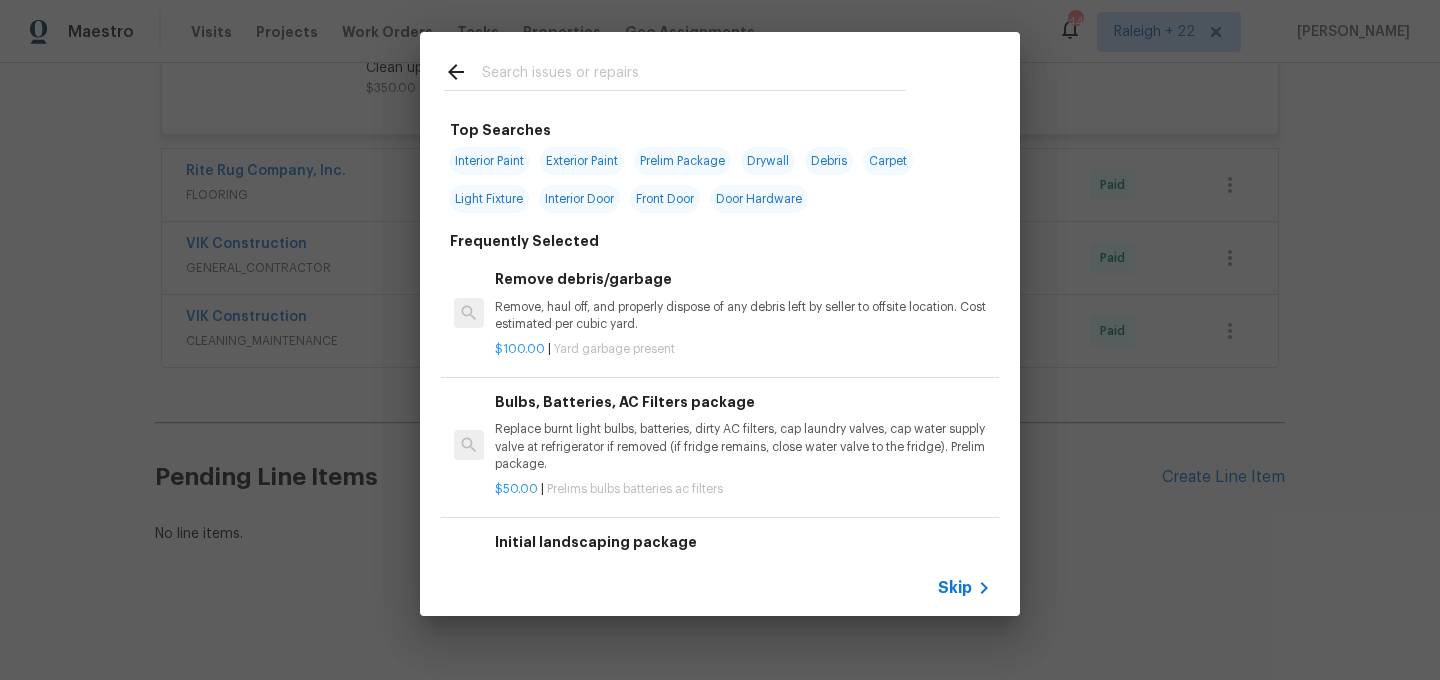 click 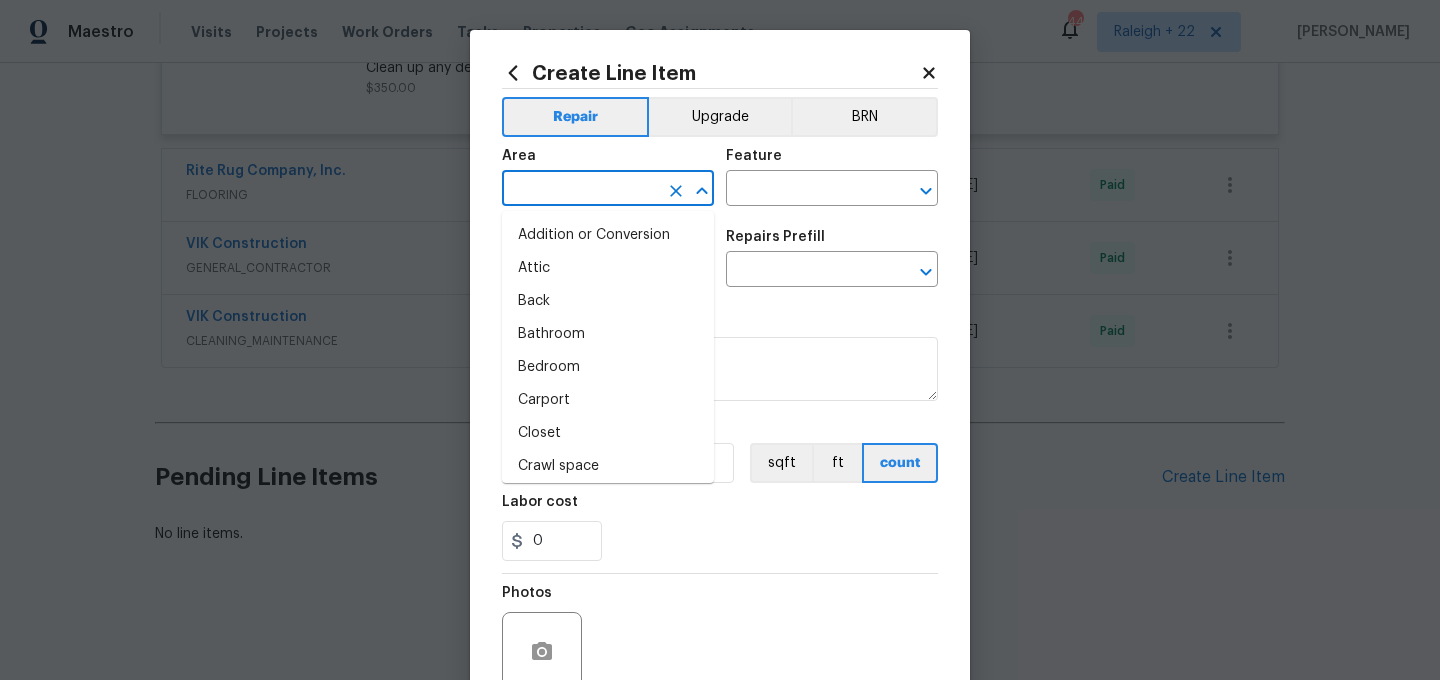 click at bounding box center (580, 190) 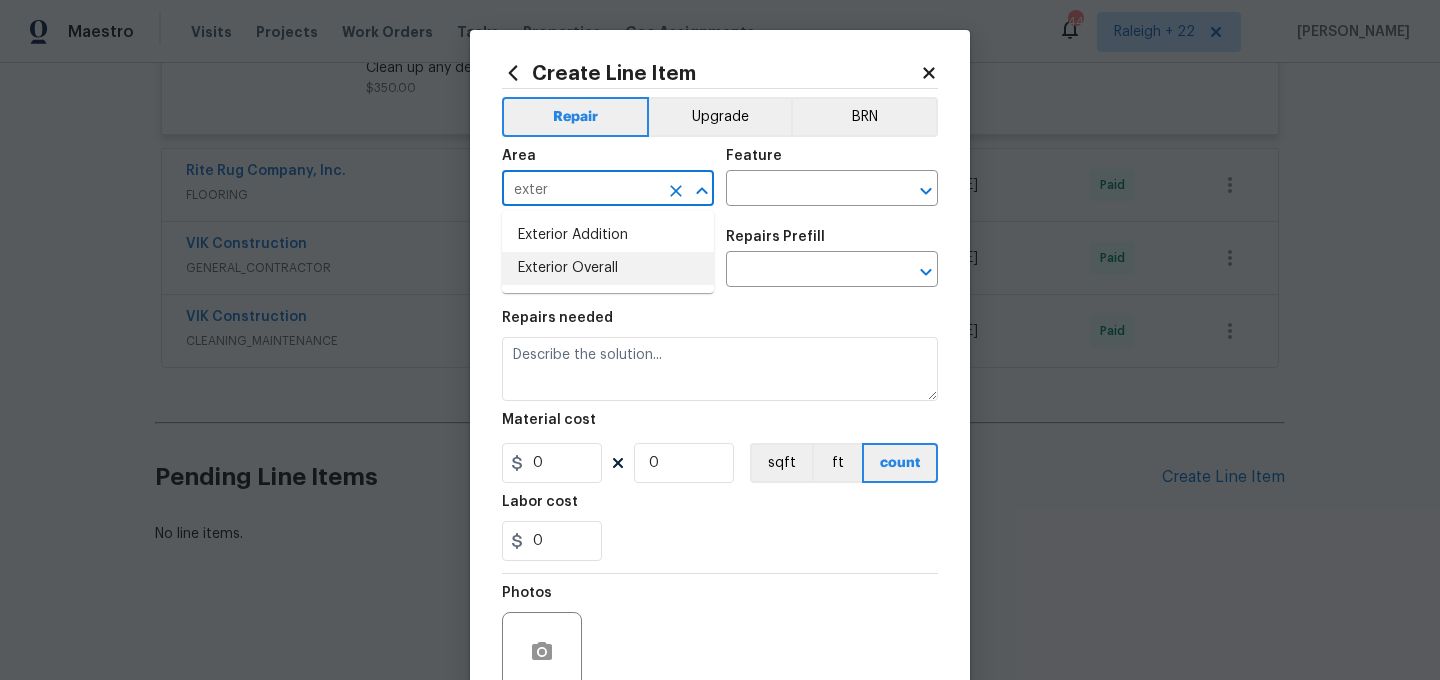 click on "Exterior Overall" at bounding box center (608, 268) 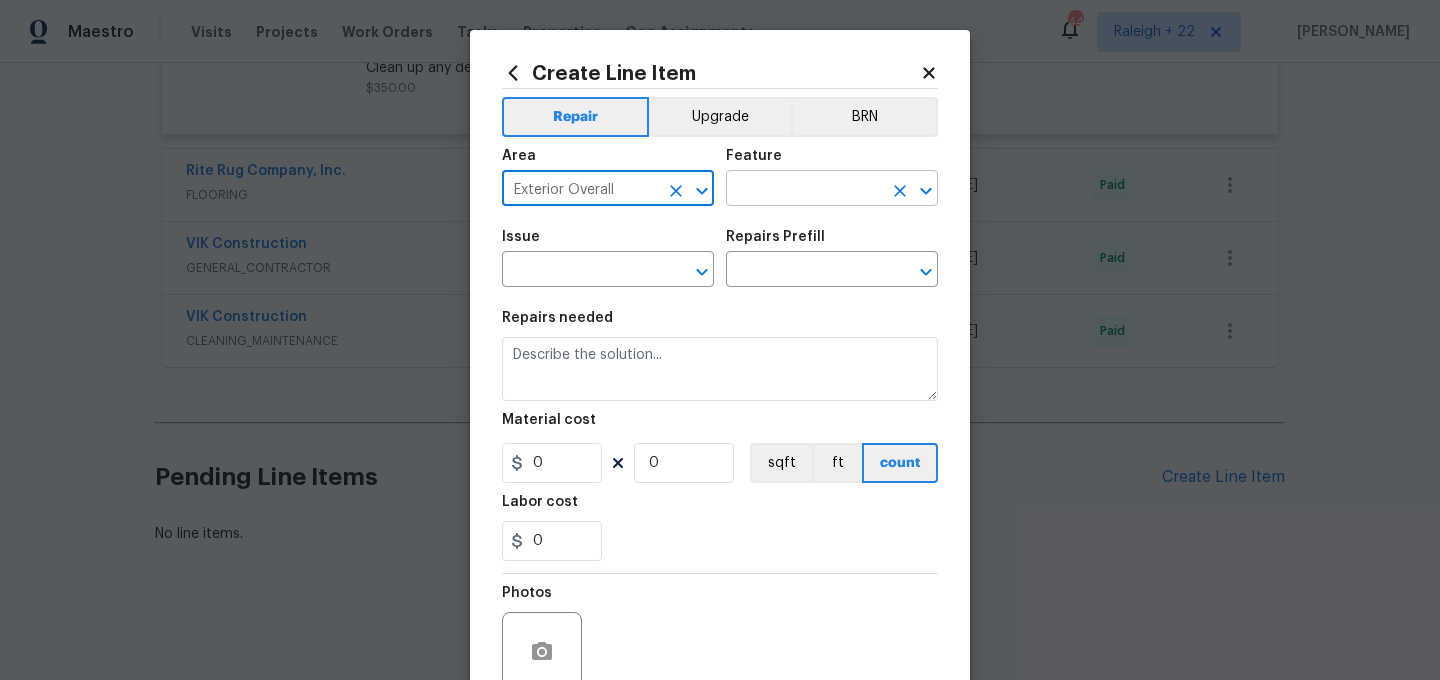 type on "Exterior Overall" 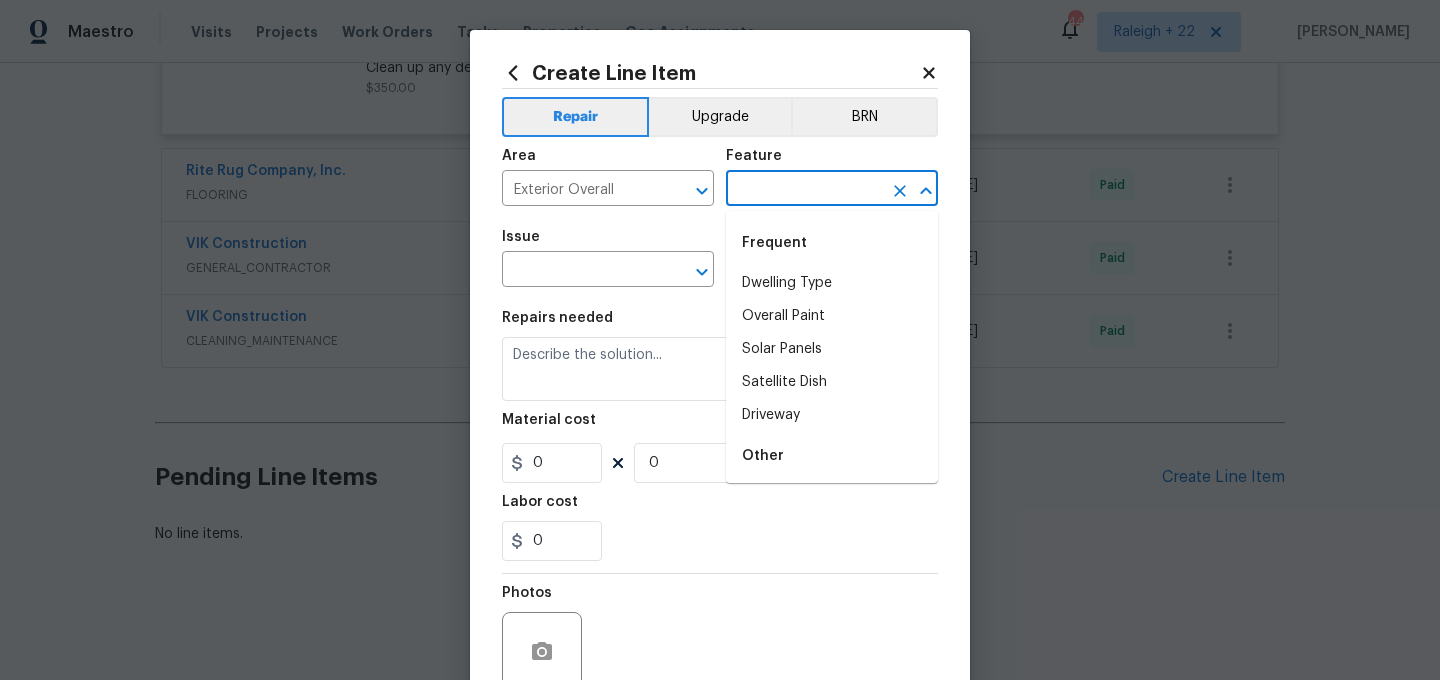 click at bounding box center (804, 190) 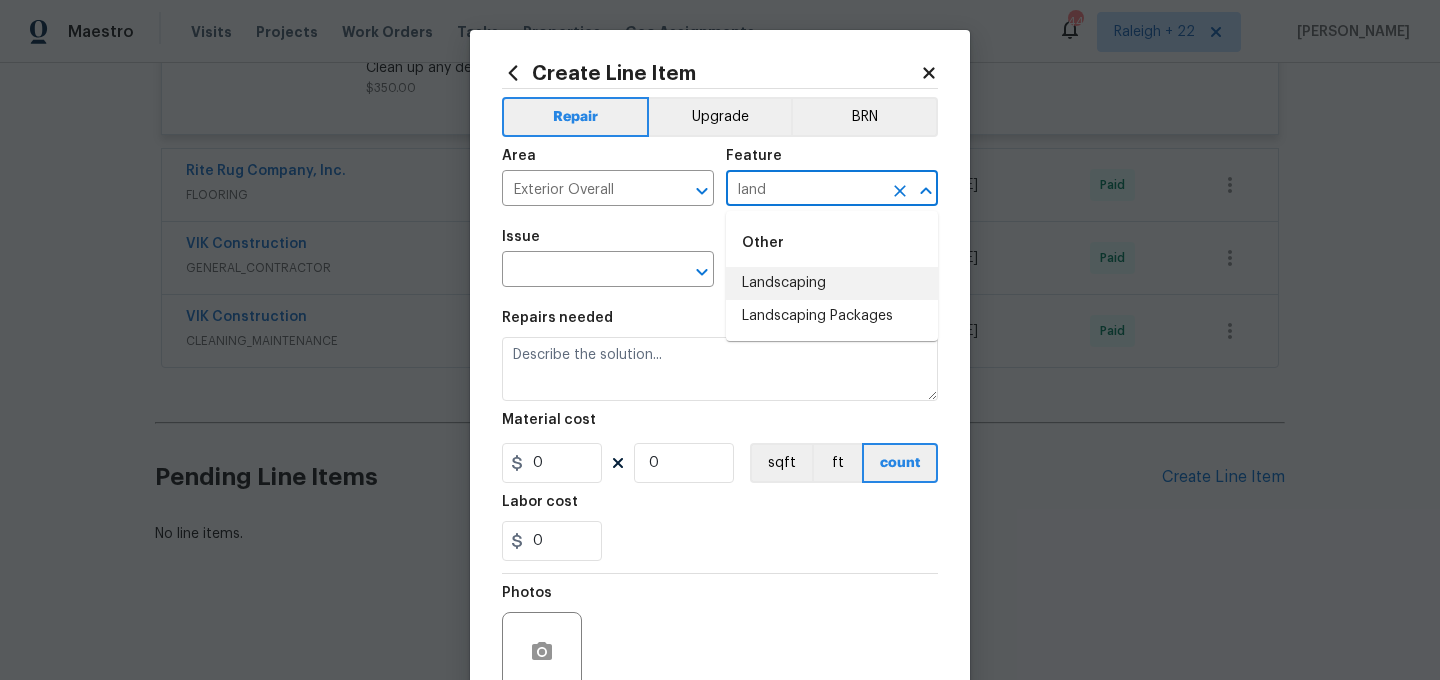 click on "Landscaping" at bounding box center (832, 283) 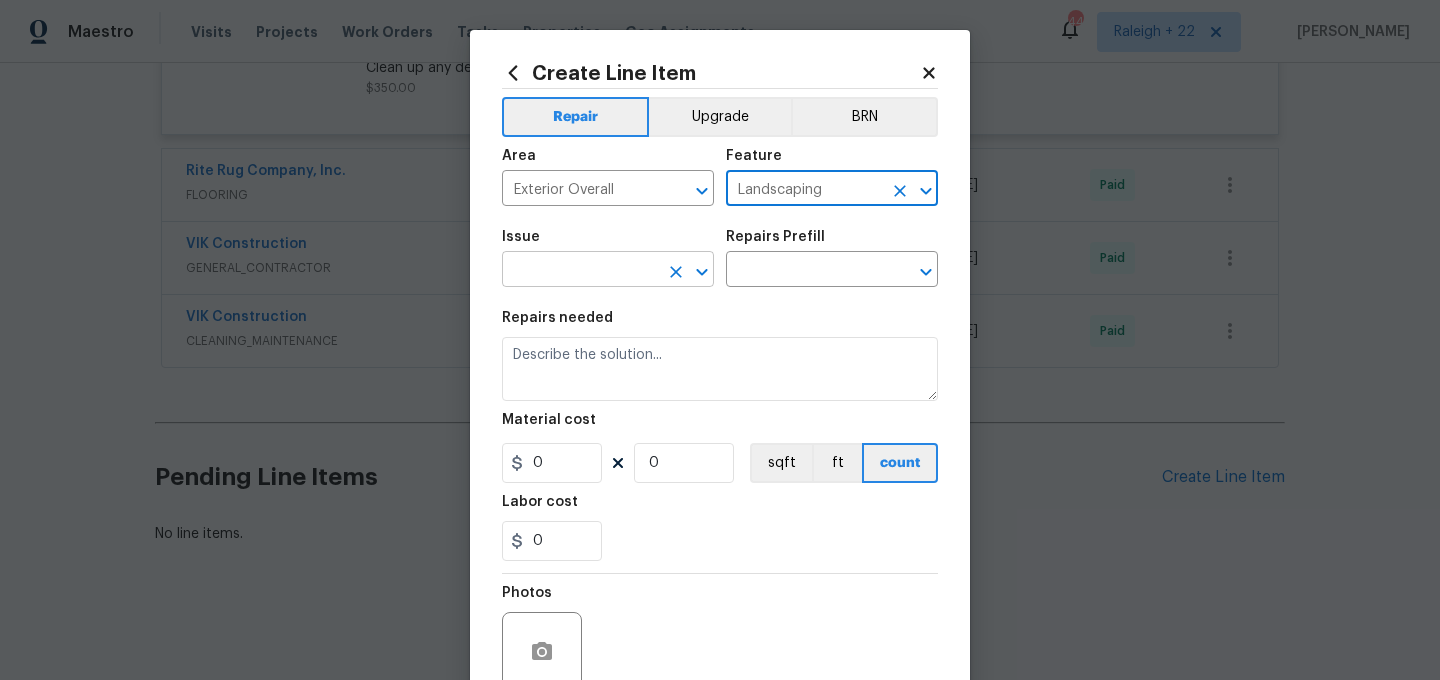 type on "Landscaping" 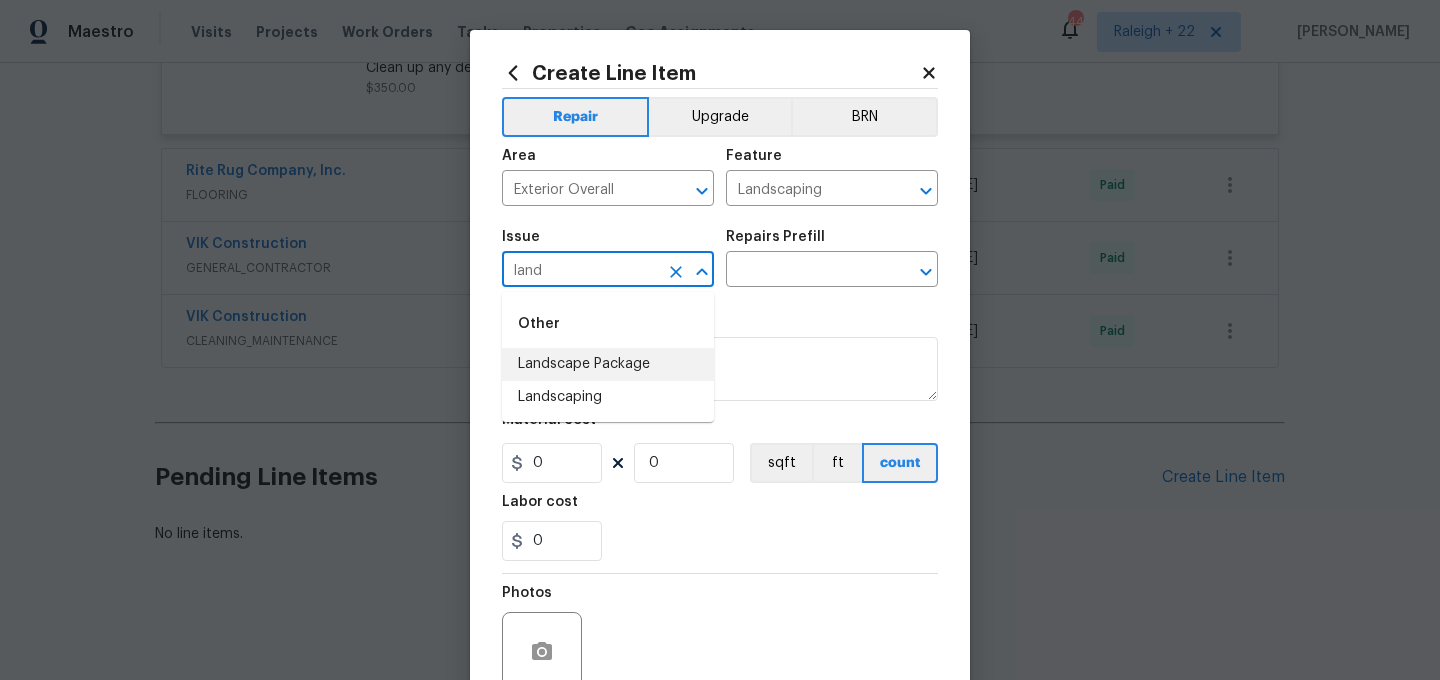 click on "Landscape Package" at bounding box center [608, 364] 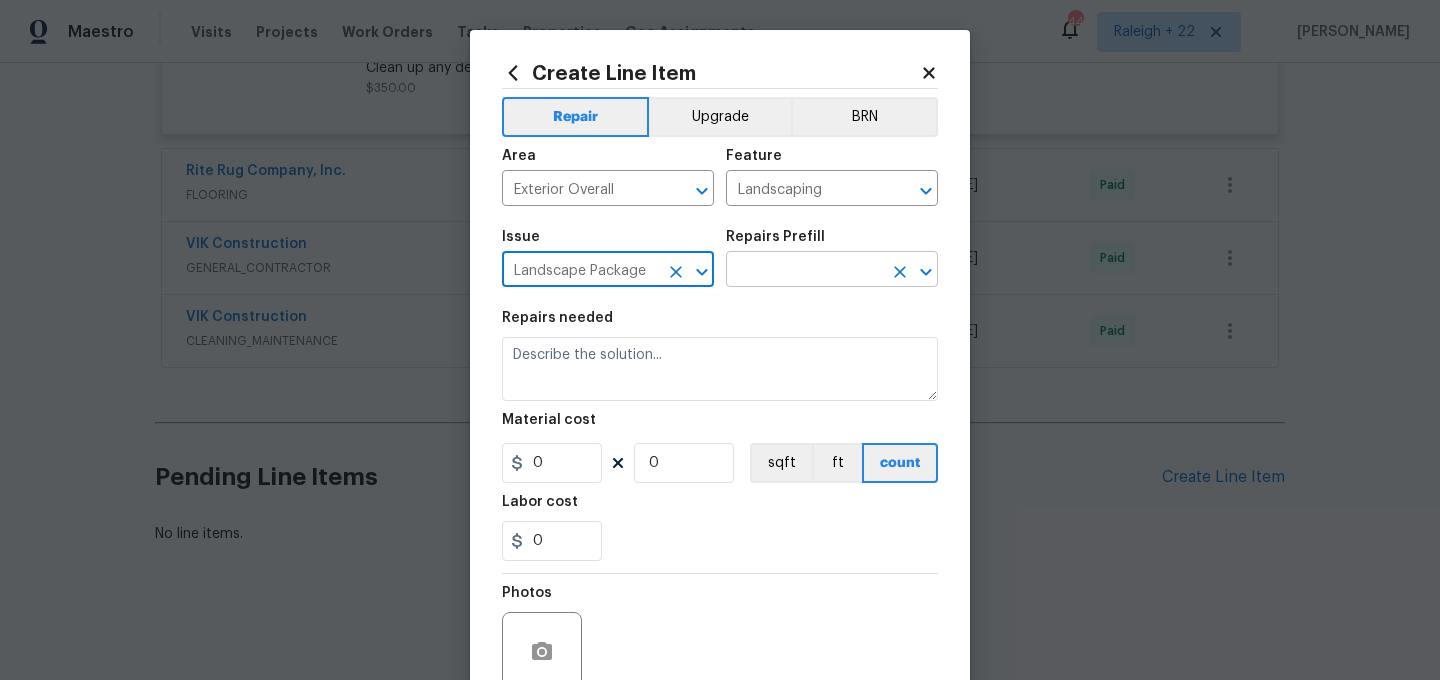 type on "Landscape Package" 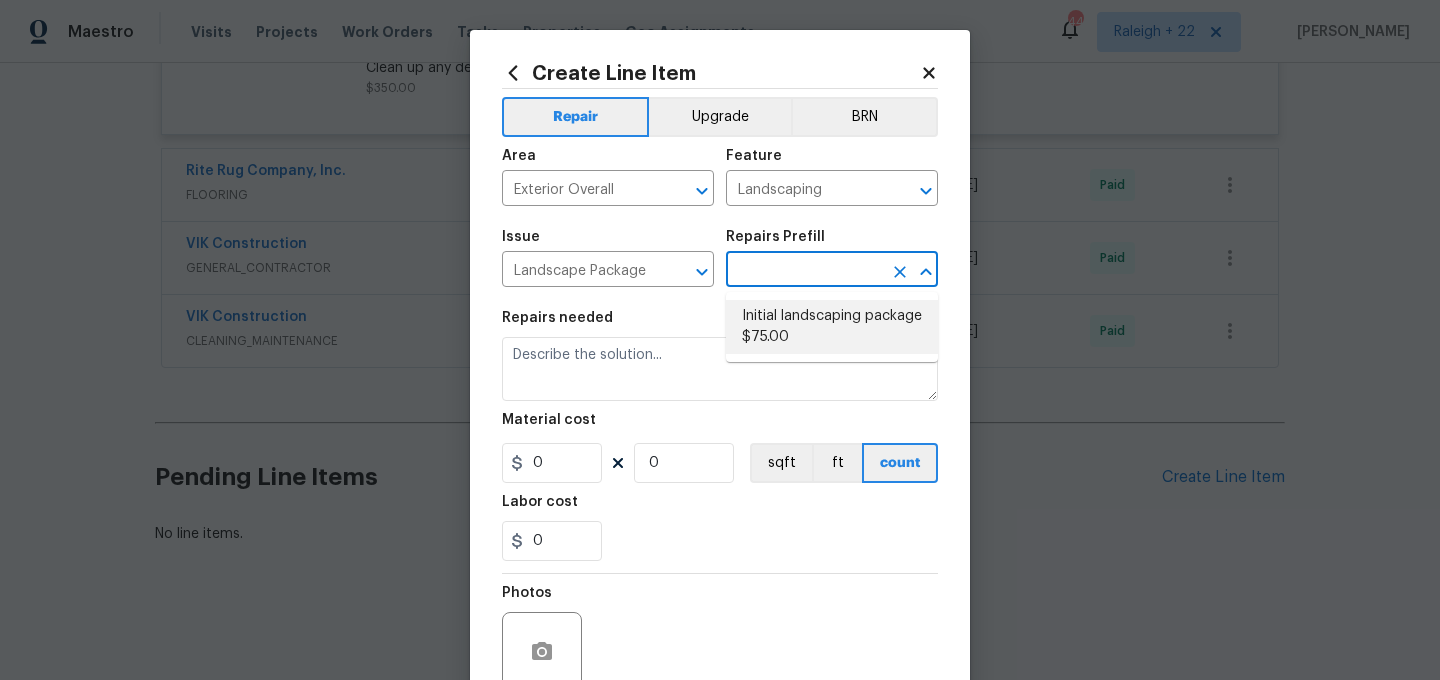 click on "Initial landscaping package $75.00" at bounding box center [832, 327] 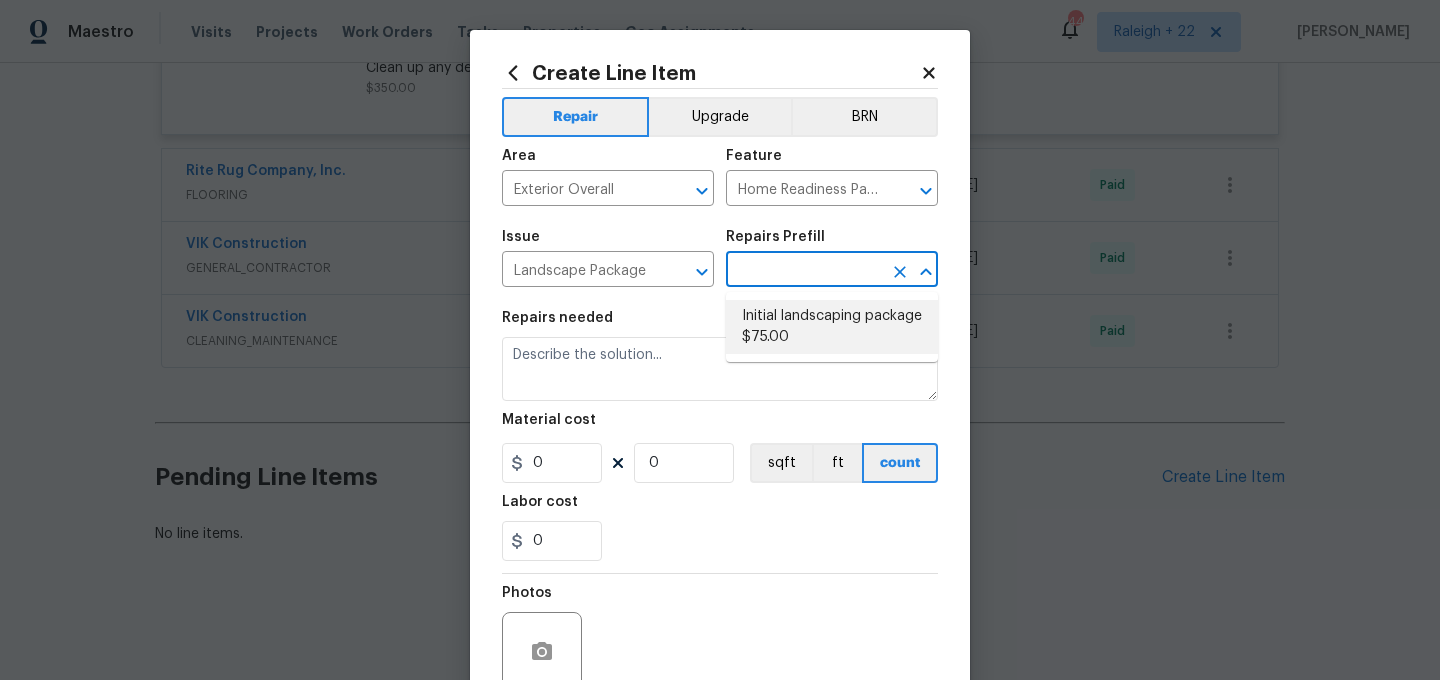 type on "Initial landscaping package $75.00" 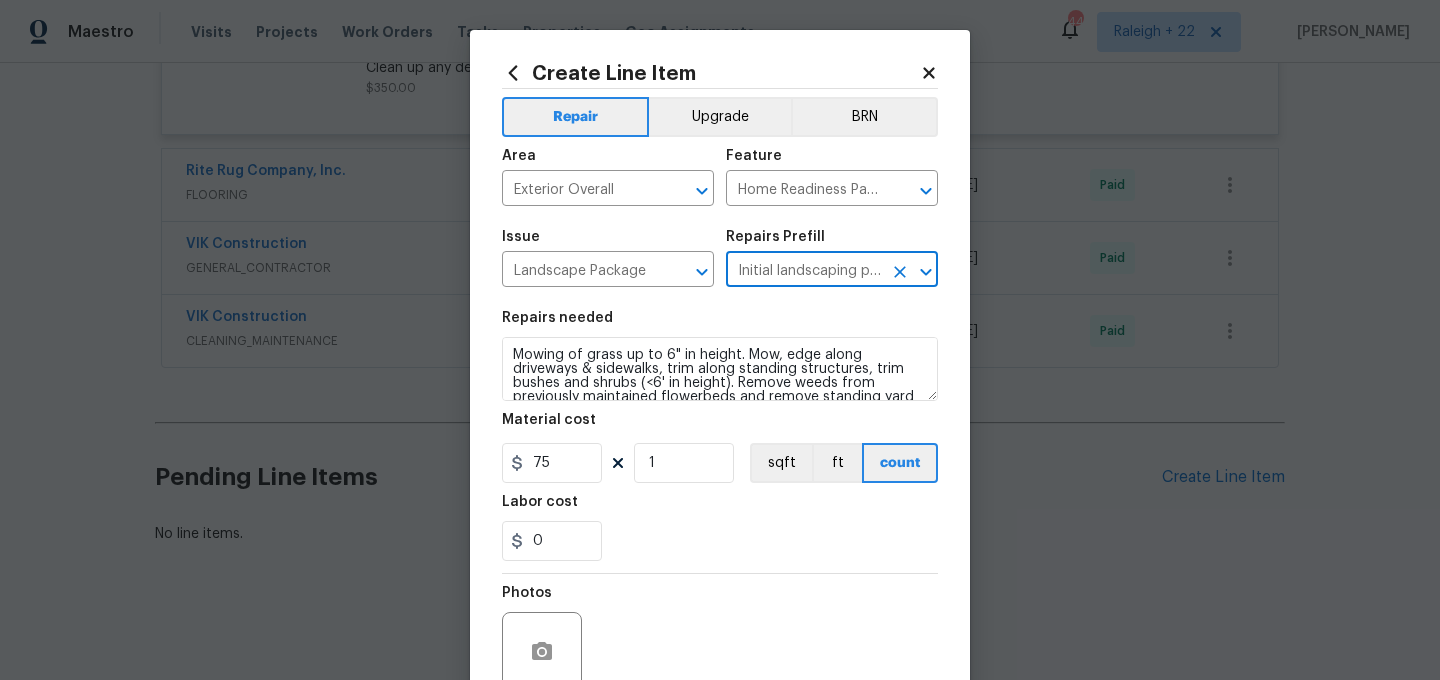 scroll, scrollTop: 42, scrollLeft: 0, axis: vertical 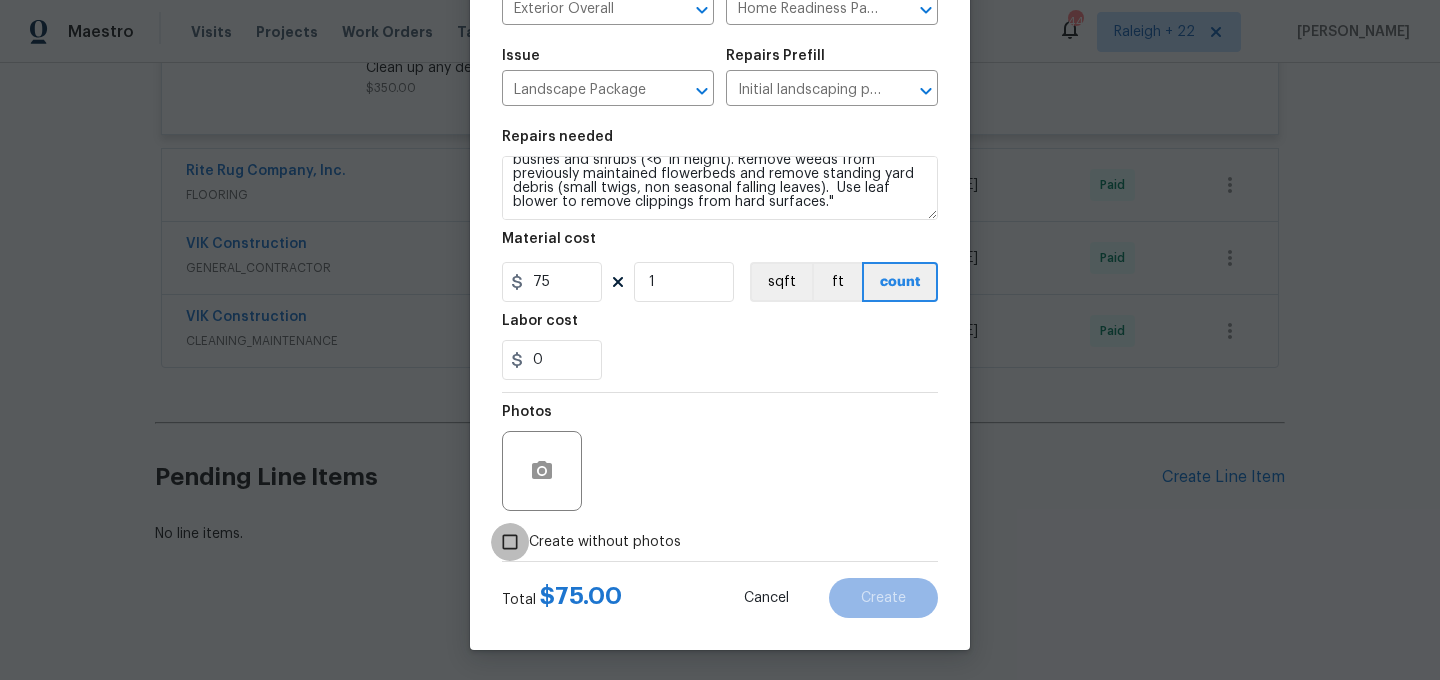 click on "Create without photos" at bounding box center [510, 542] 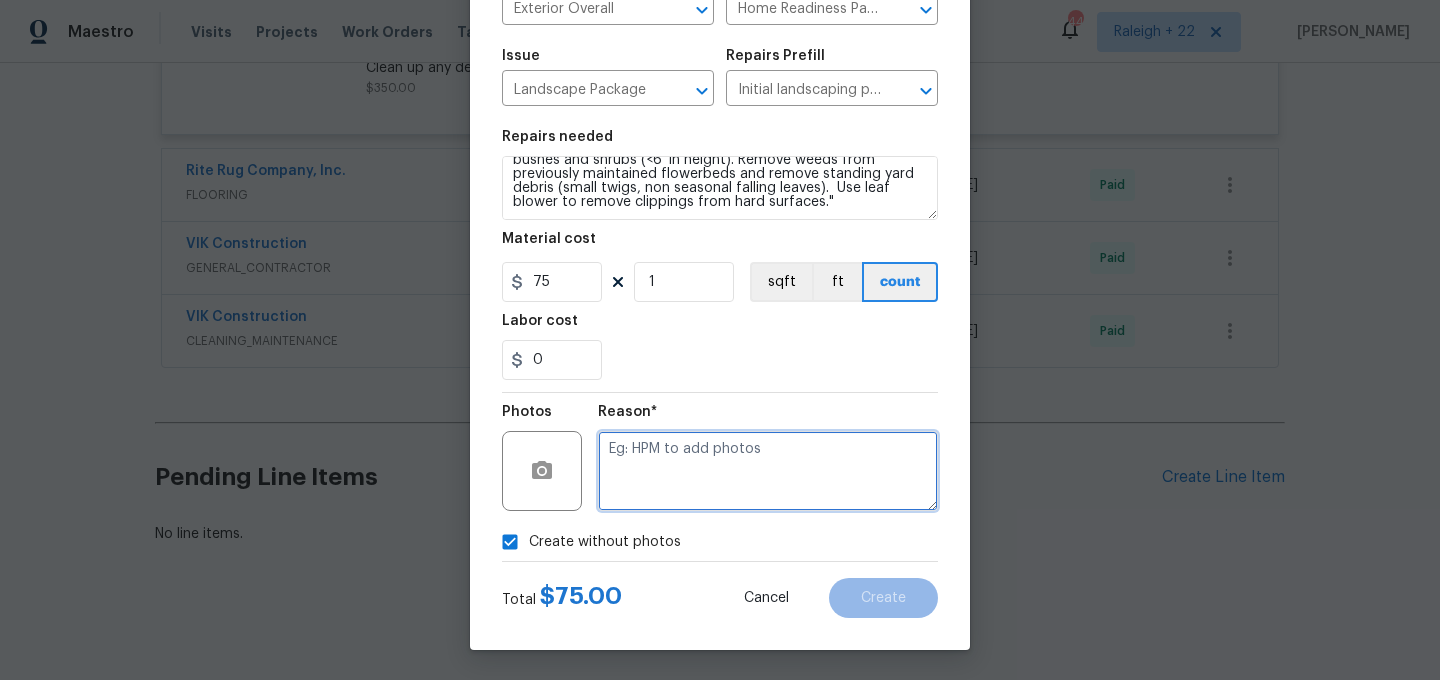 click at bounding box center [768, 471] 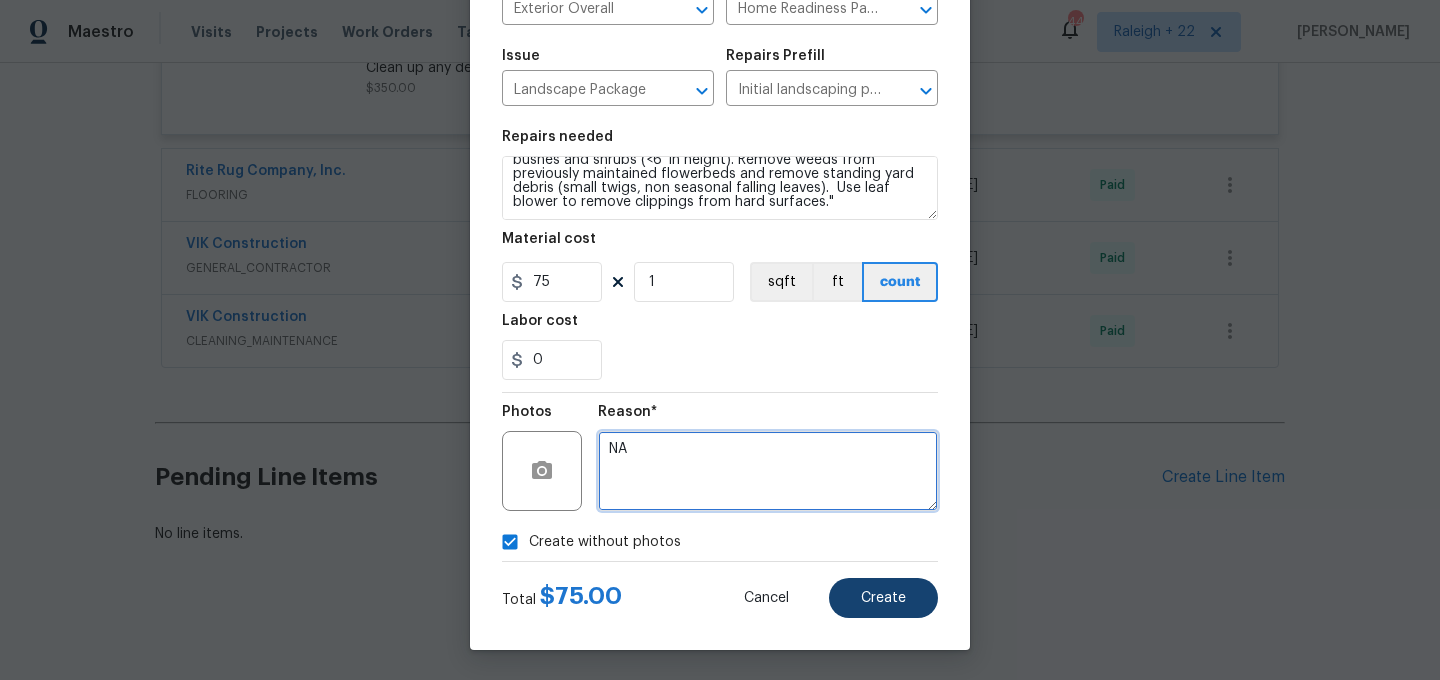 type on "NA" 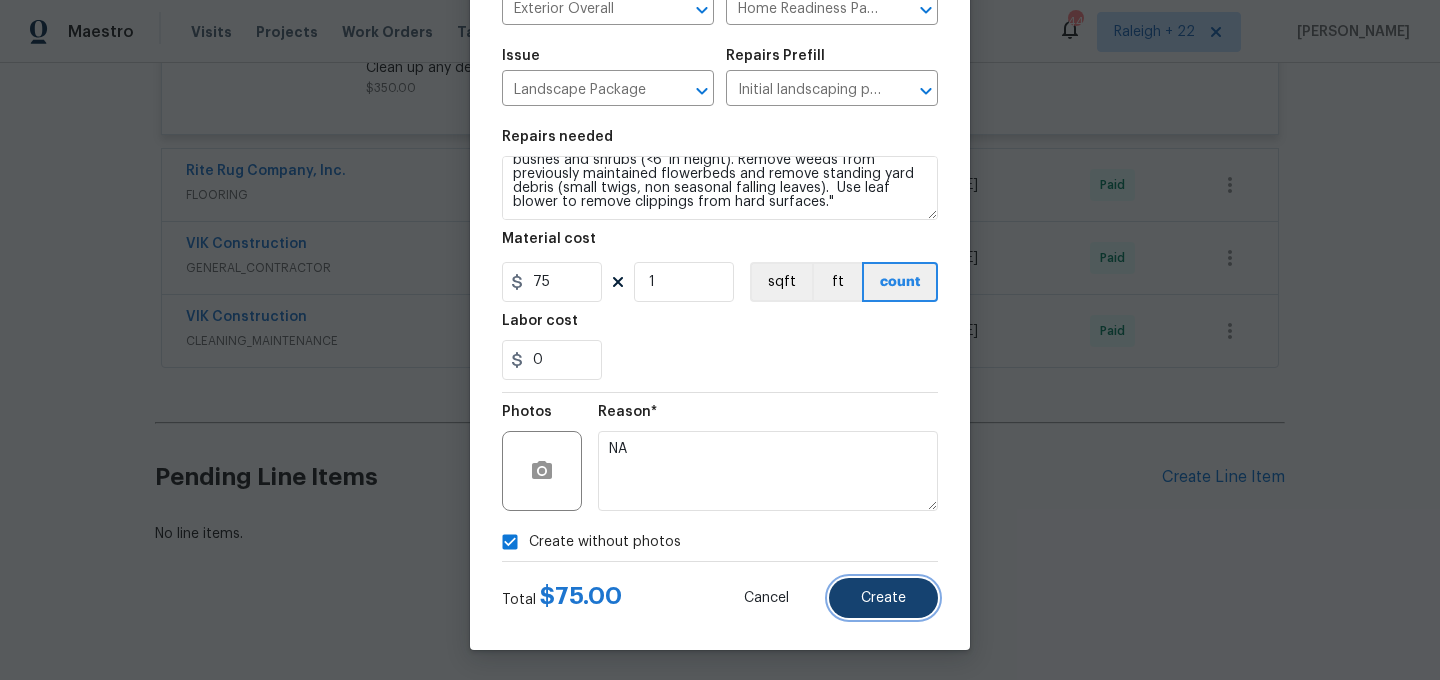 click on "Create" at bounding box center (883, 598) 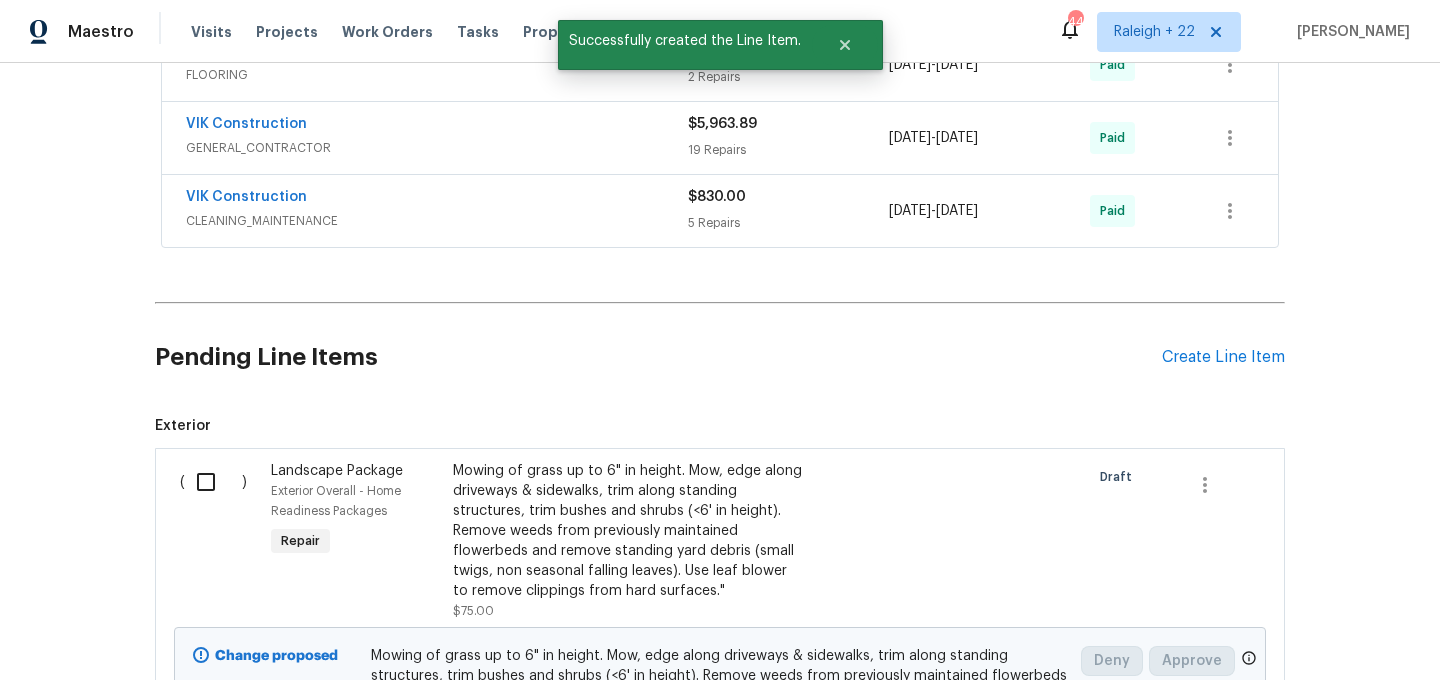 scroll, scrollTop: 1450, scrollLeft: 0, axis: vertical 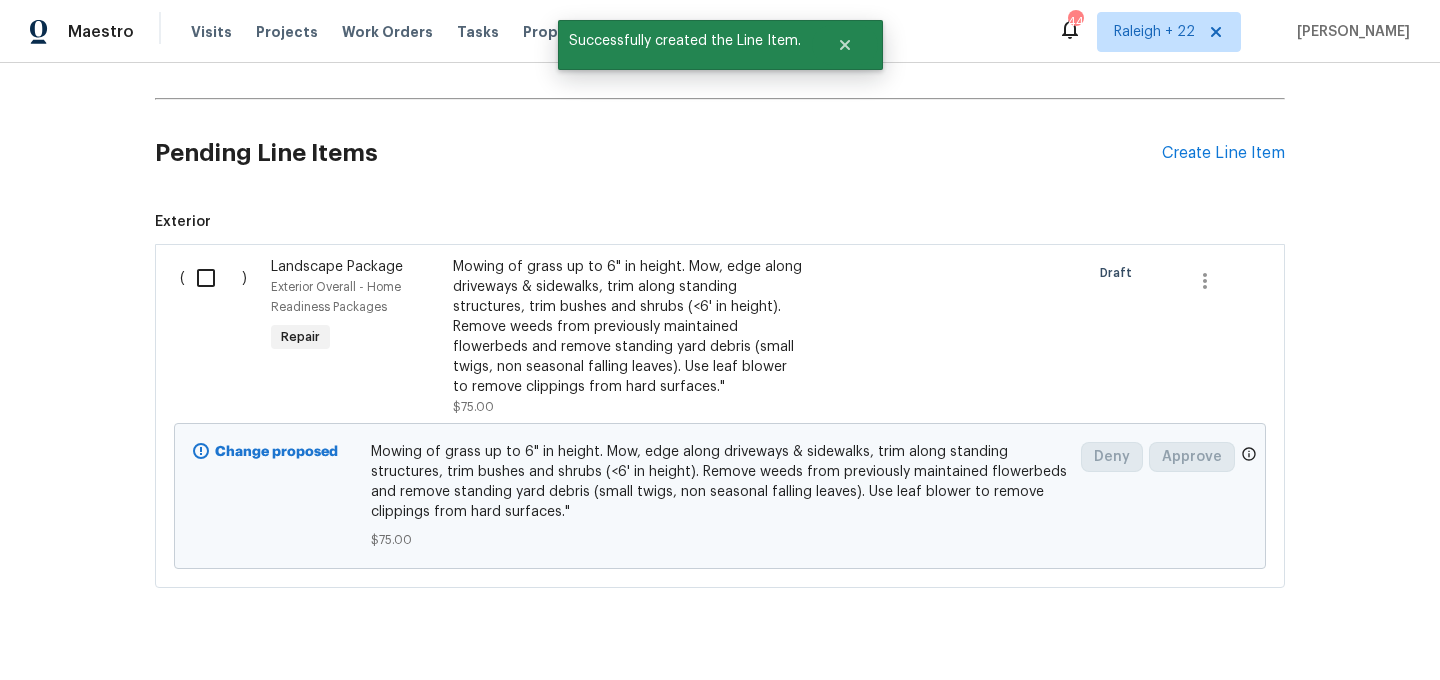 click at bounding box center [213, 278] 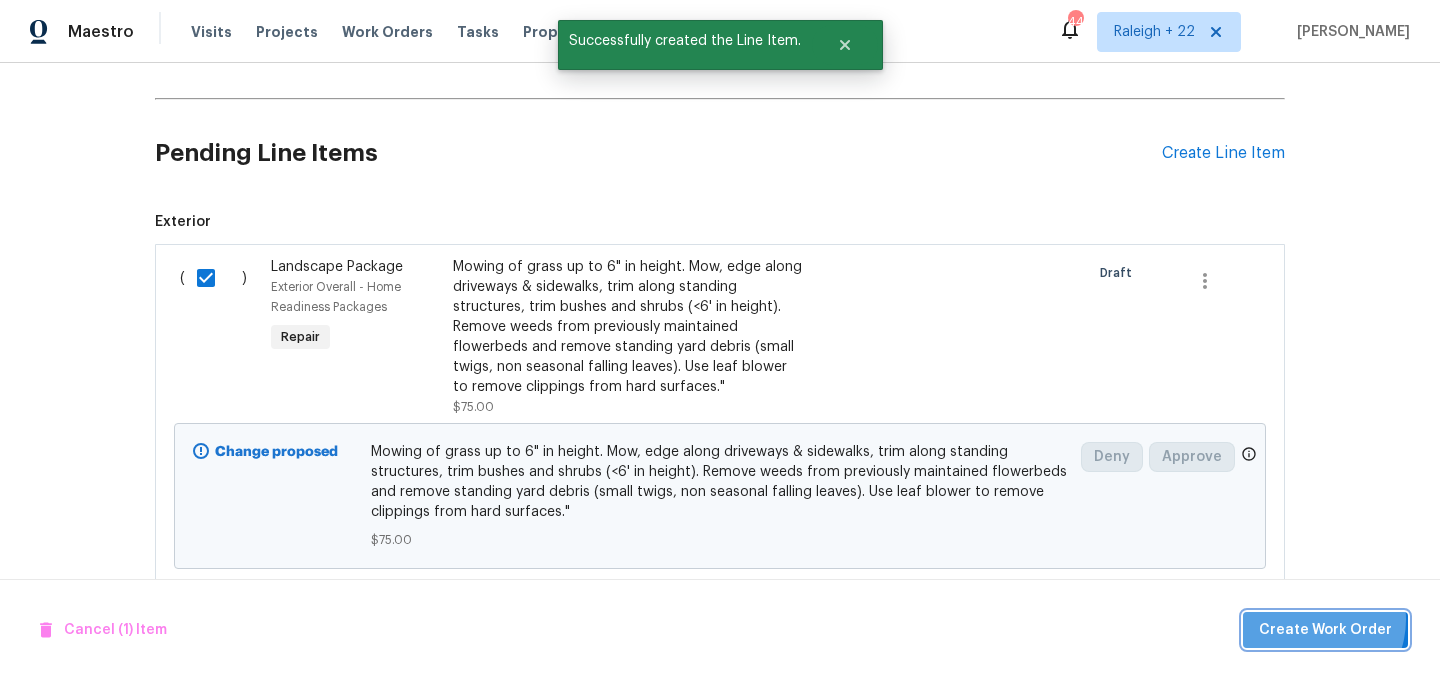 click on "Create Work Order" at bounding box center [1325, 630] 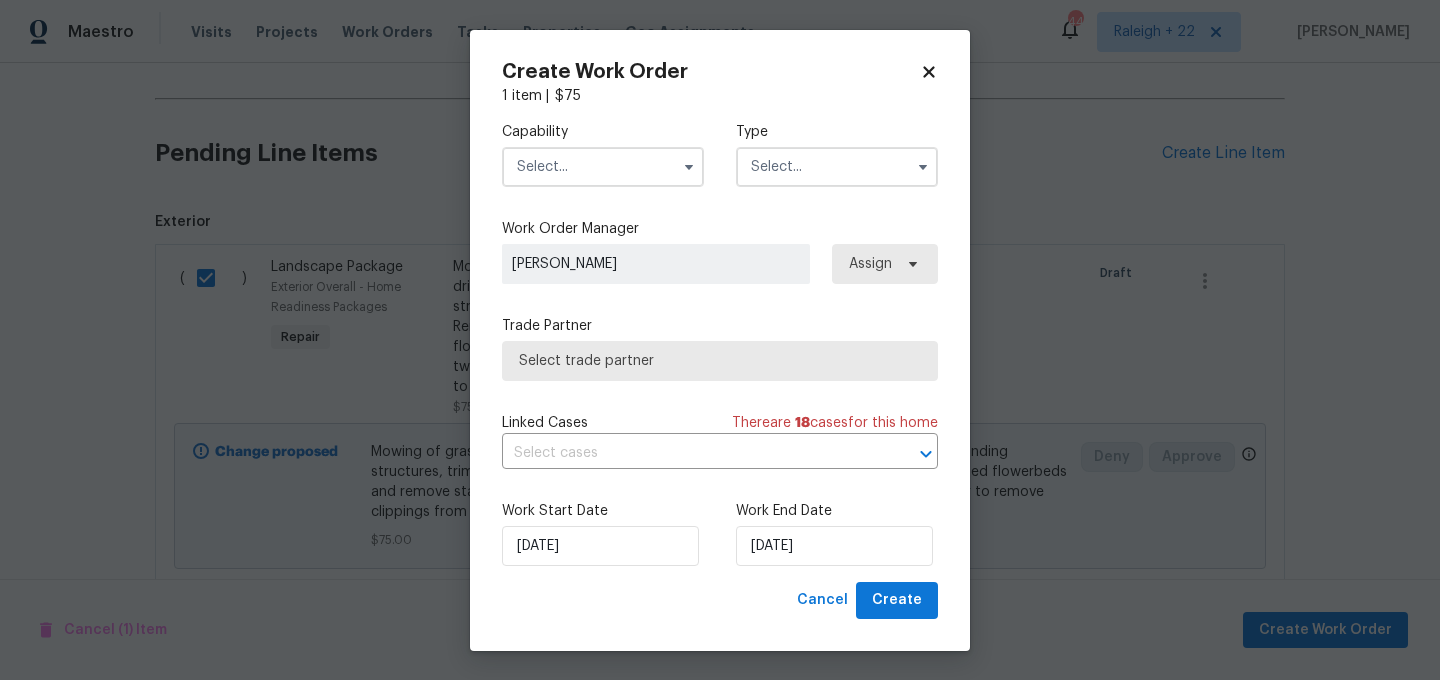 click at bounding box center [603, 167] 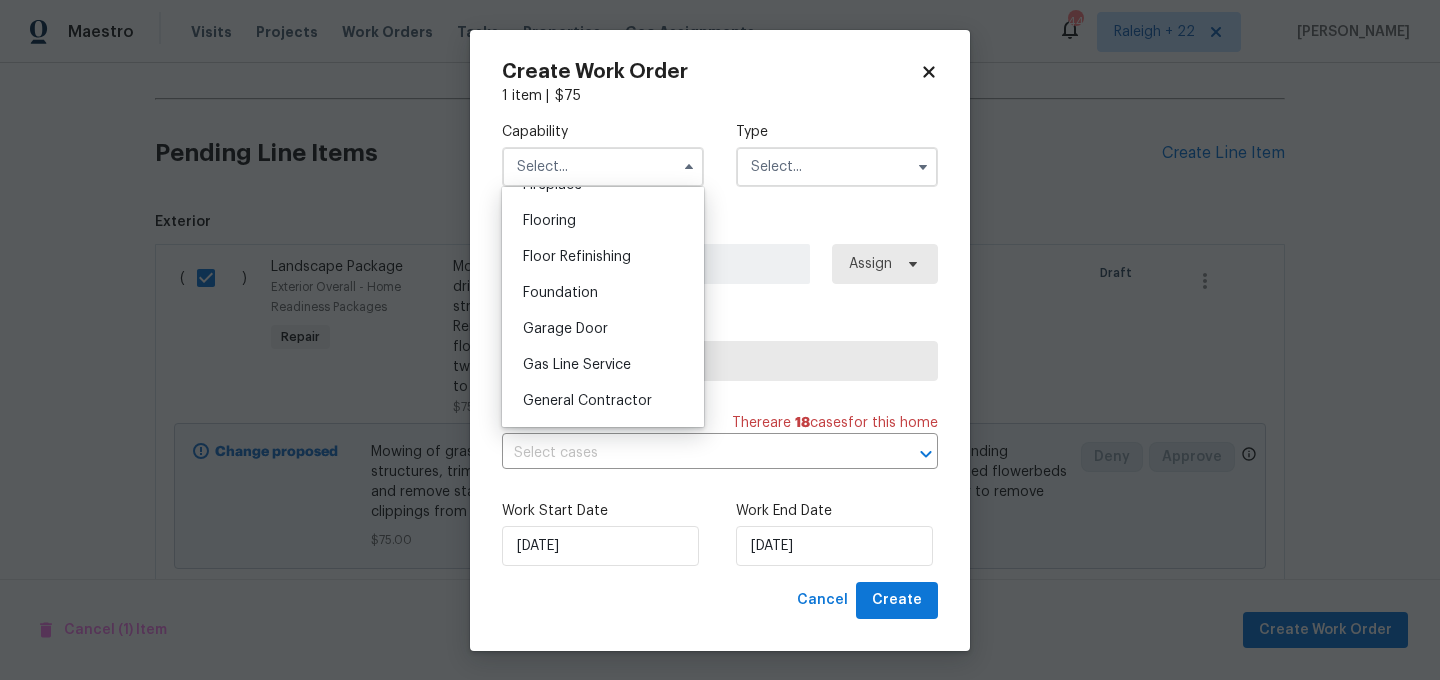 scroll, scrollTop: 791, scrollLeft: 0, axis: vertical 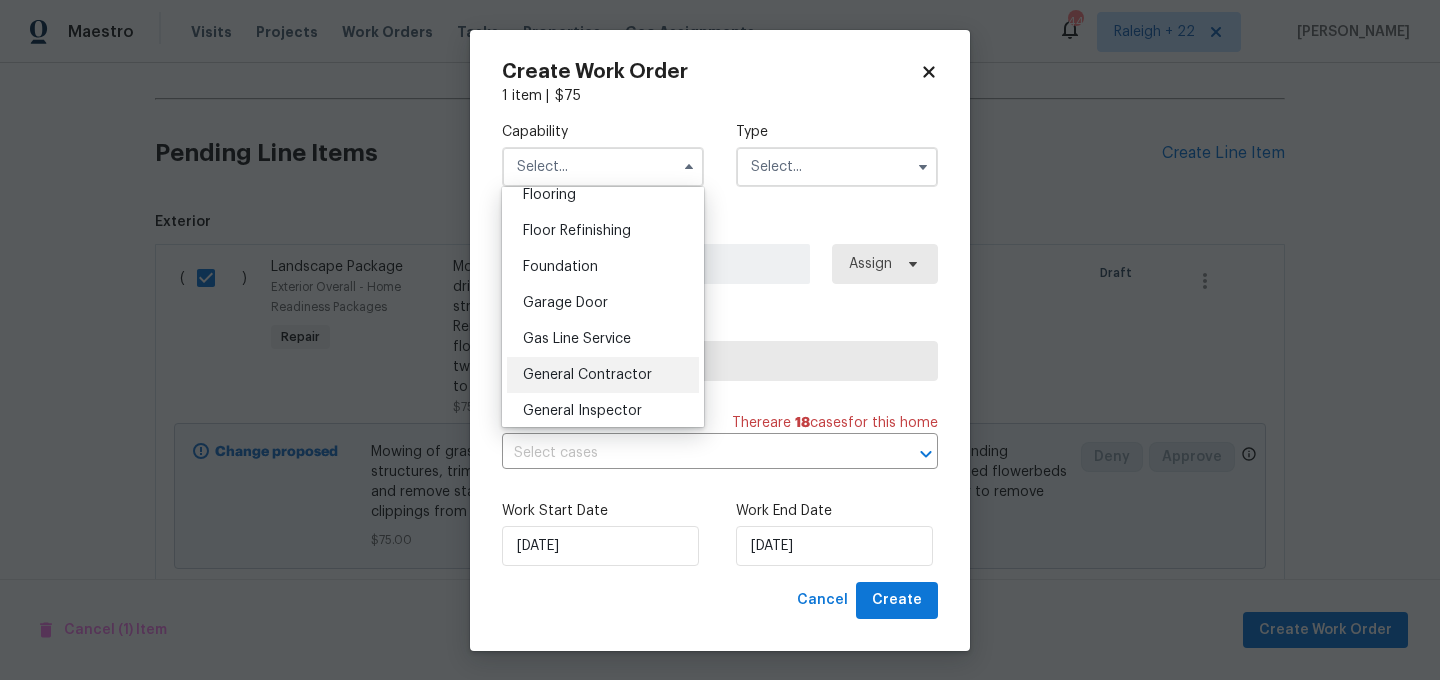 click on "General Contractor" at bounding box center (603, 375) 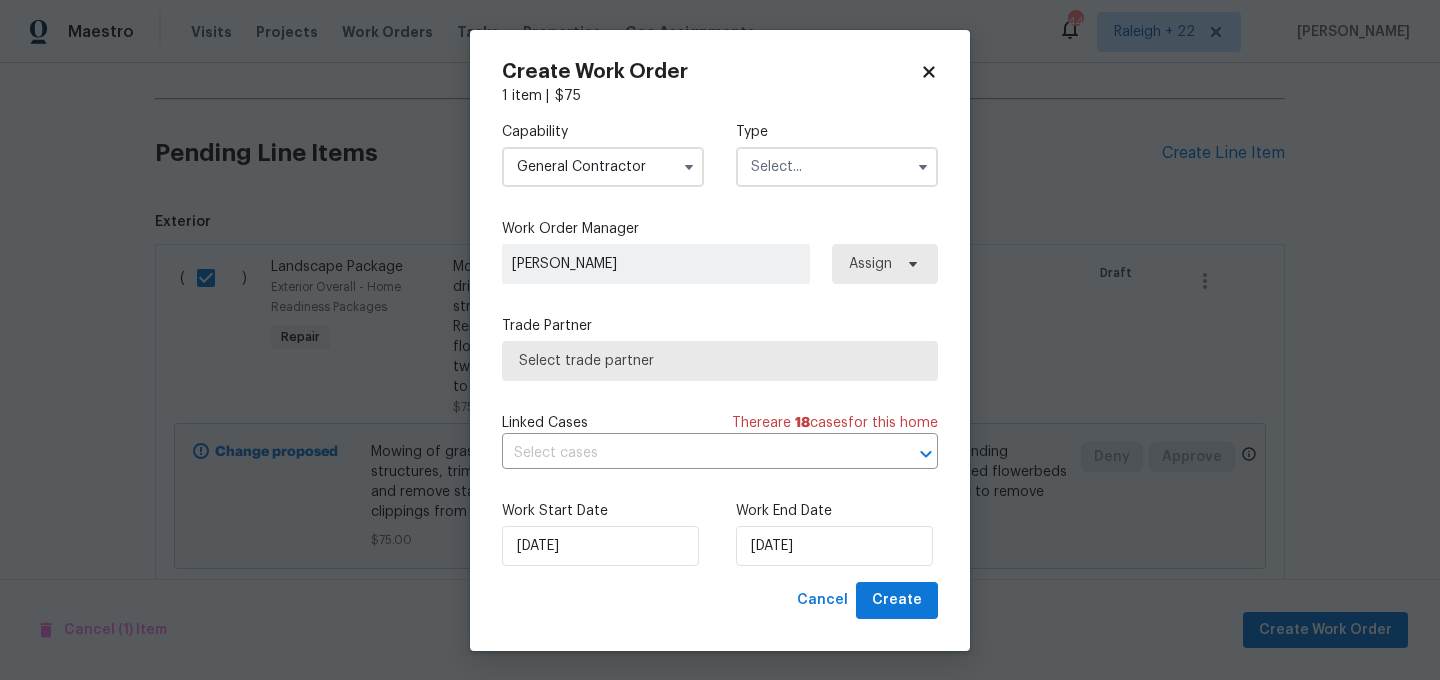 click on "General Contractor" at bounding box center (603, 167) 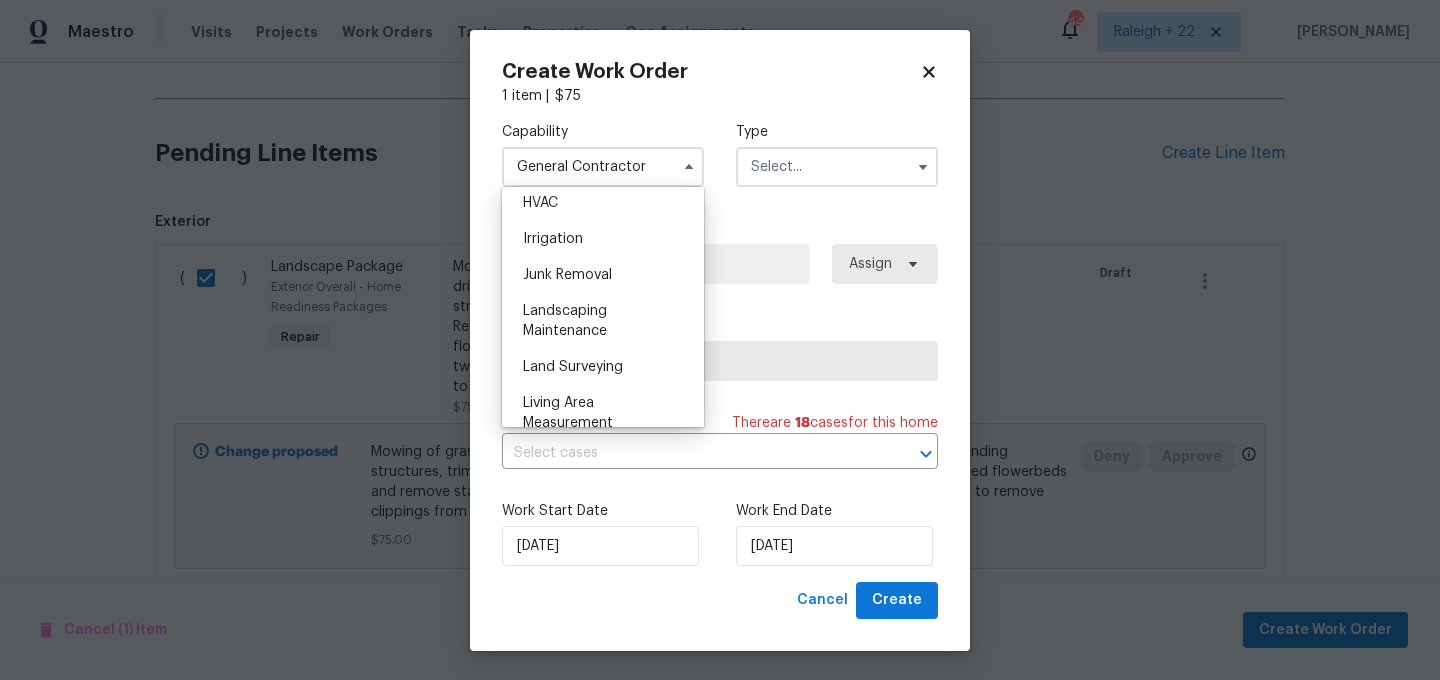 scroll, scrollTop: 1228, scrollLeft: 0, axis: vertical 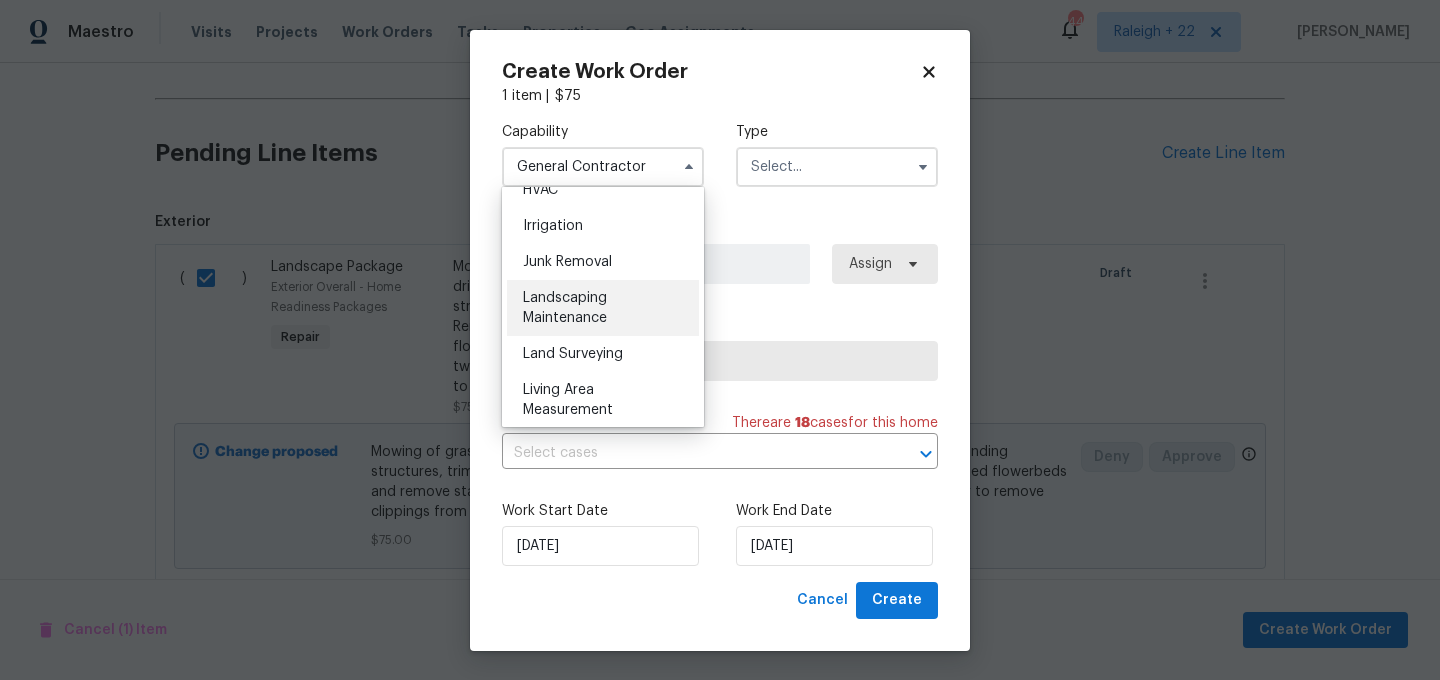 click on "Landscaping Maintenance" at bounding box center [565, 308] 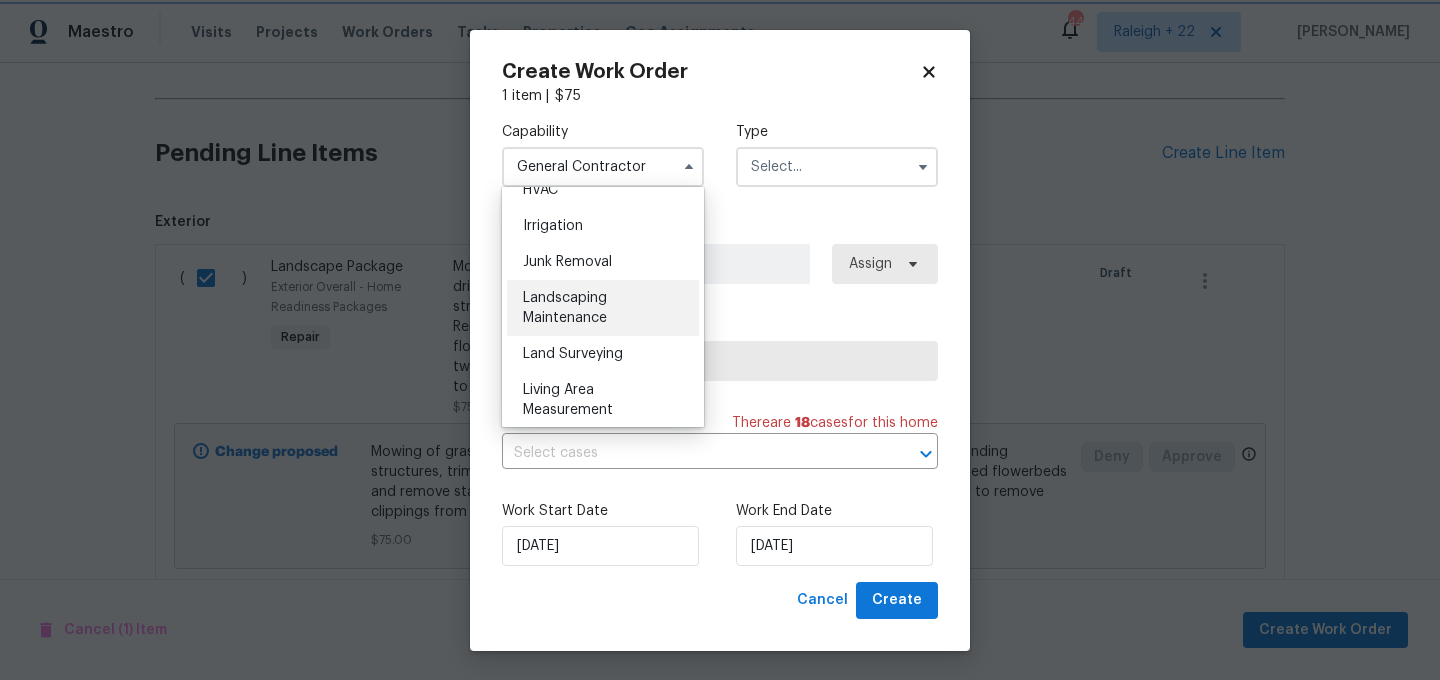 type on "Landscaping Maintenance" 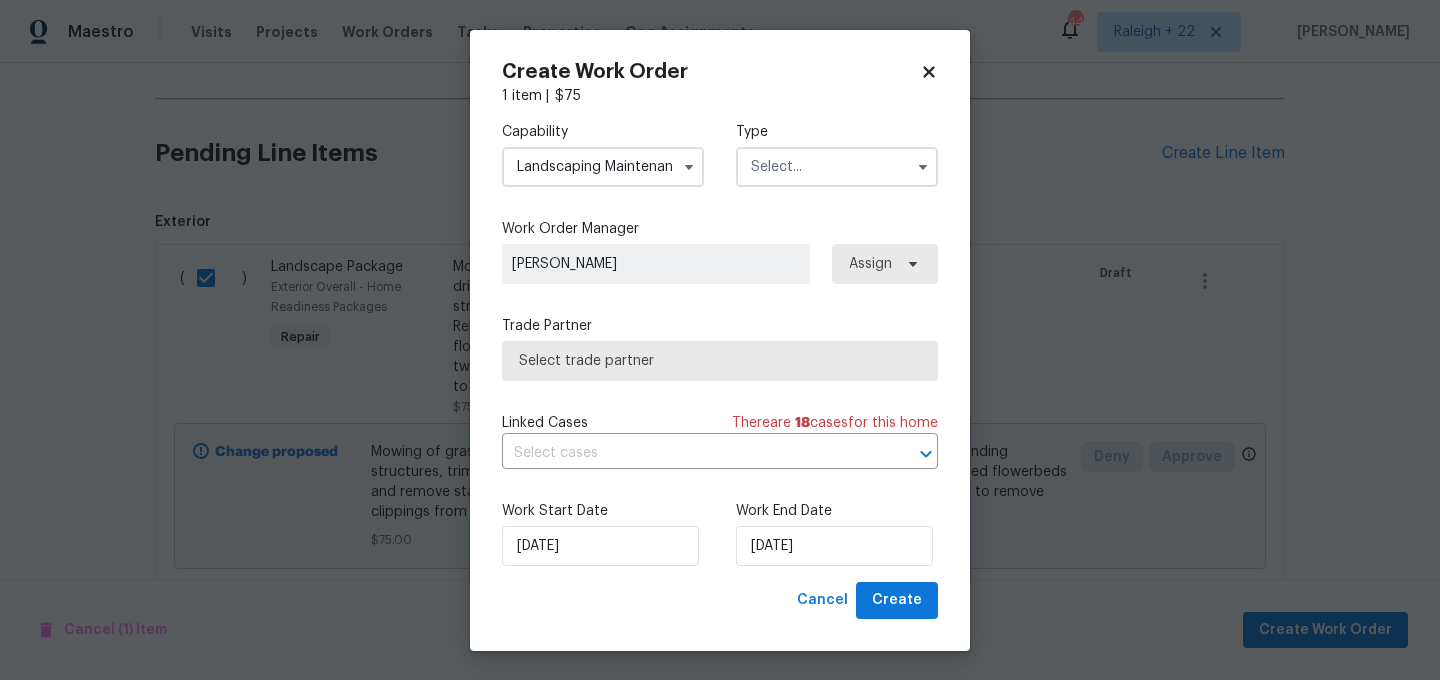 click at bounding box center [837, 167] 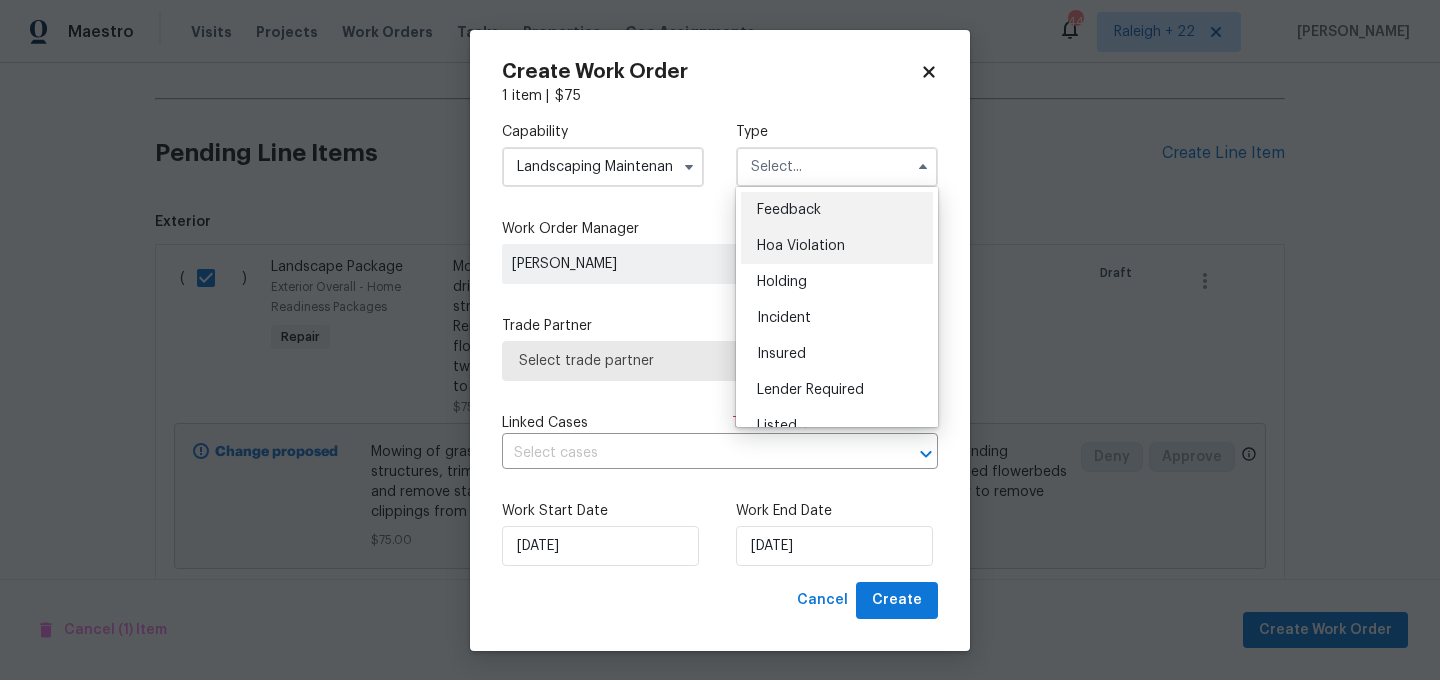 click on "Hoa Violation" at bounding box center (837, 246) 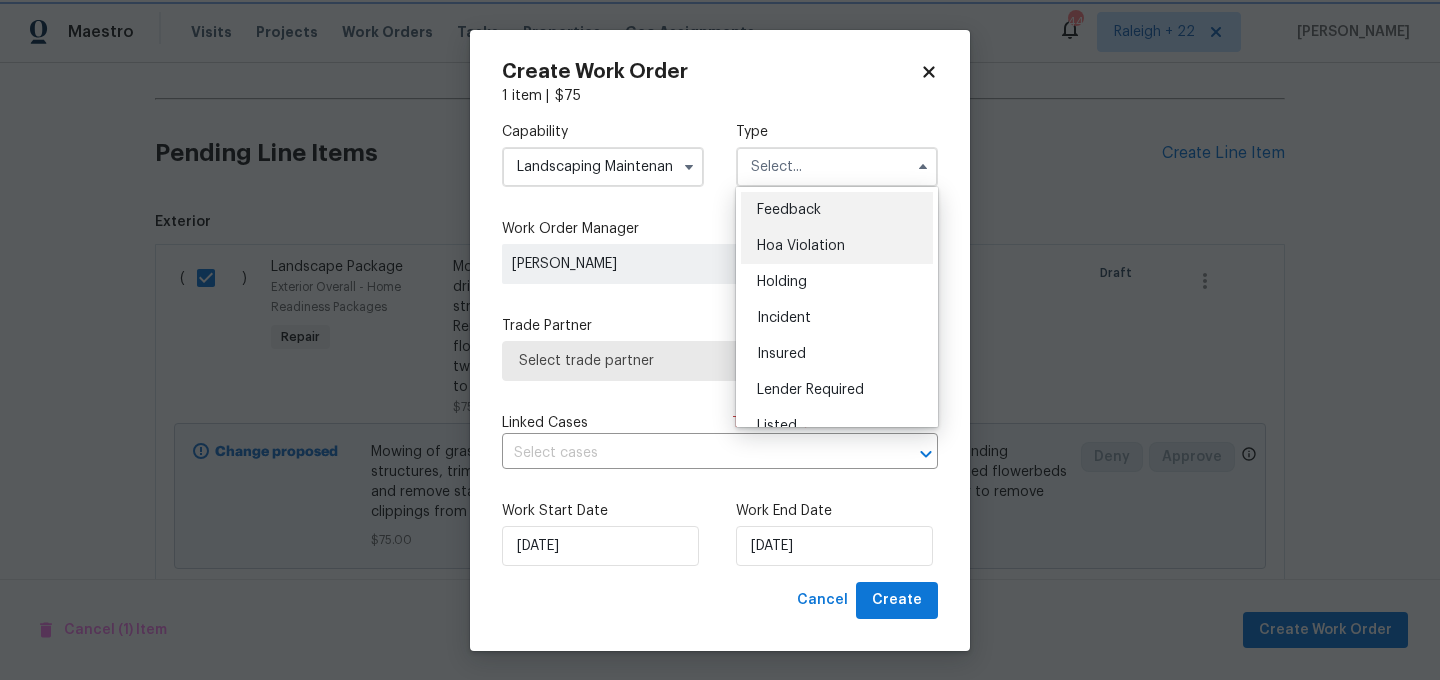 type on "Hoa Violation" 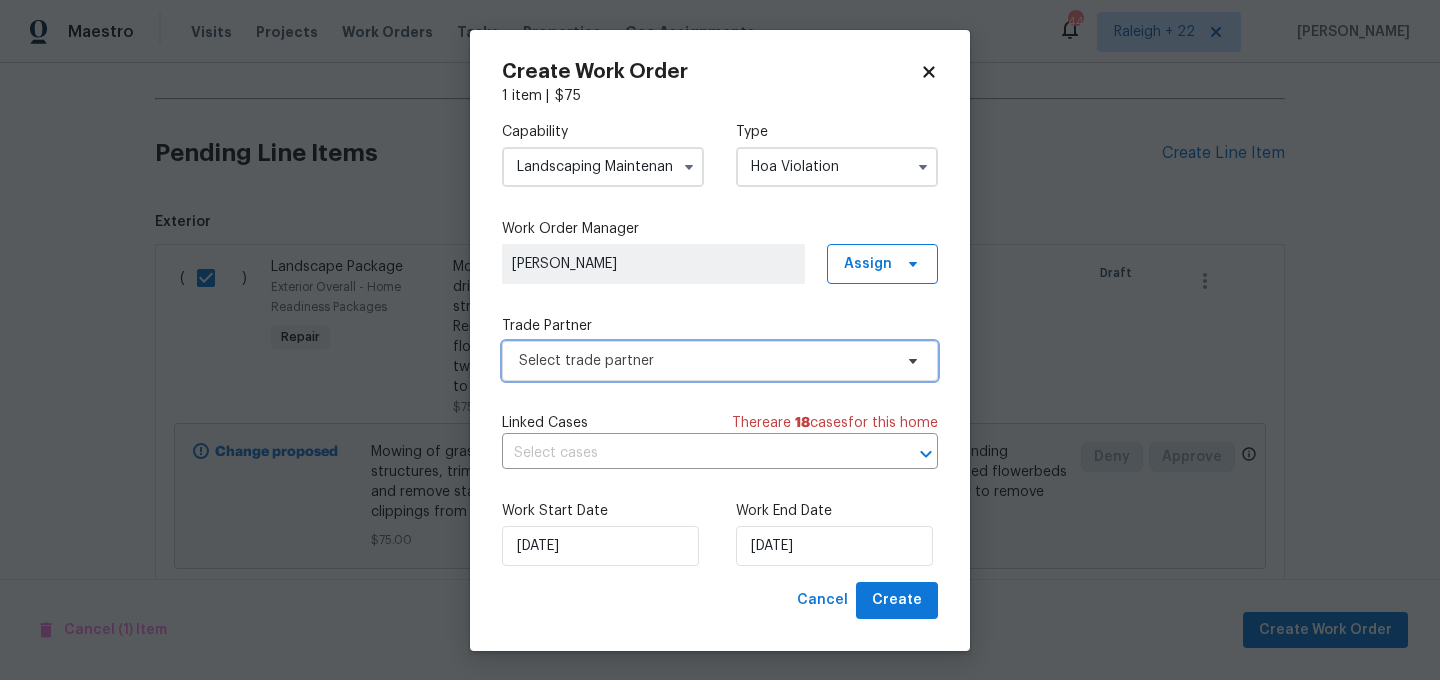 click on "Select trade partner" at bounding box center [705, 361] 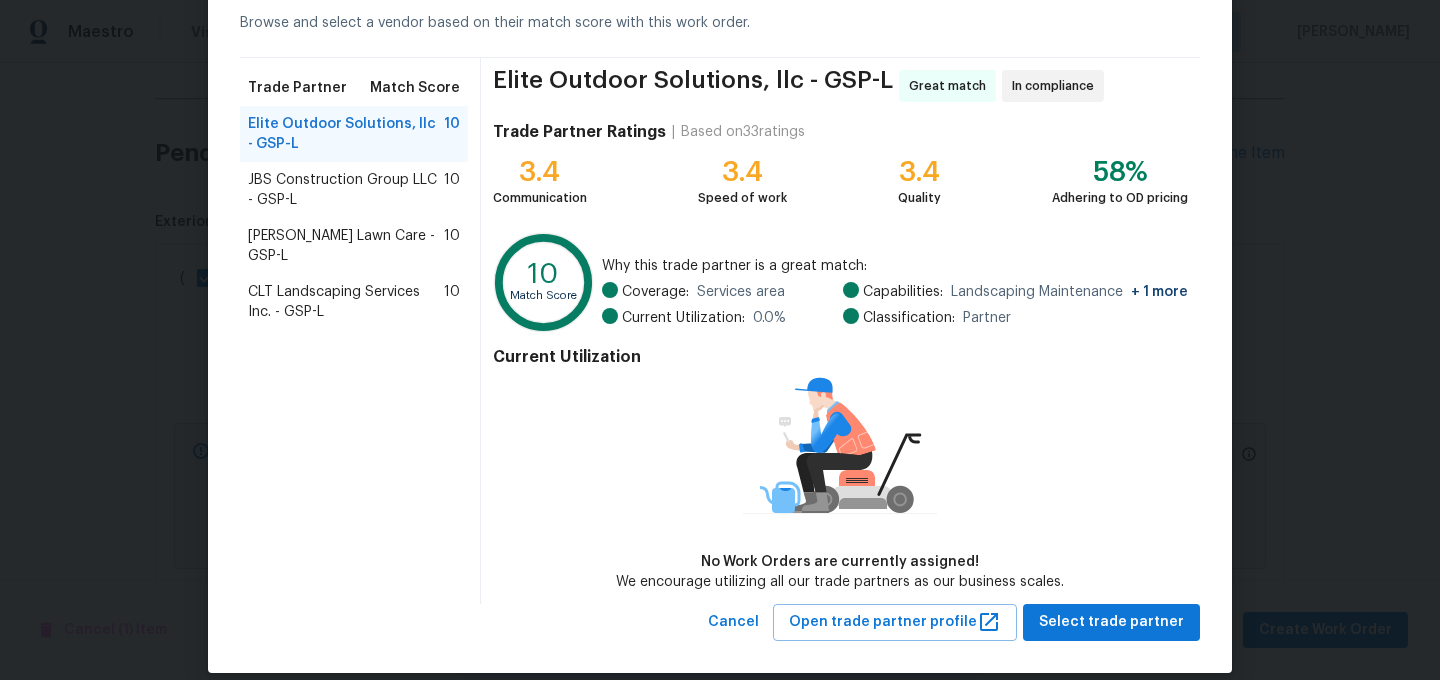 scroll, scrollTop: 102, scrollLeft: 0, axis: vertical 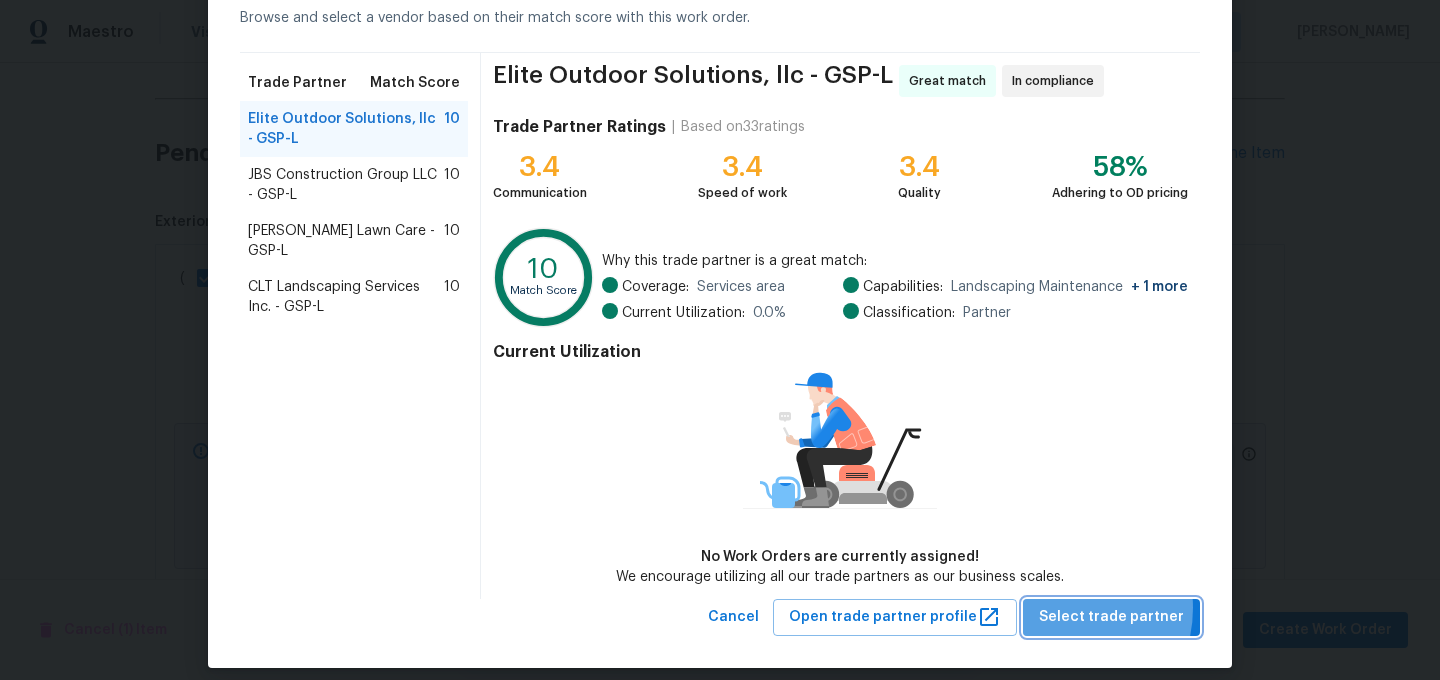 click on "Select trade partner" at bounding box center [1111, 617] 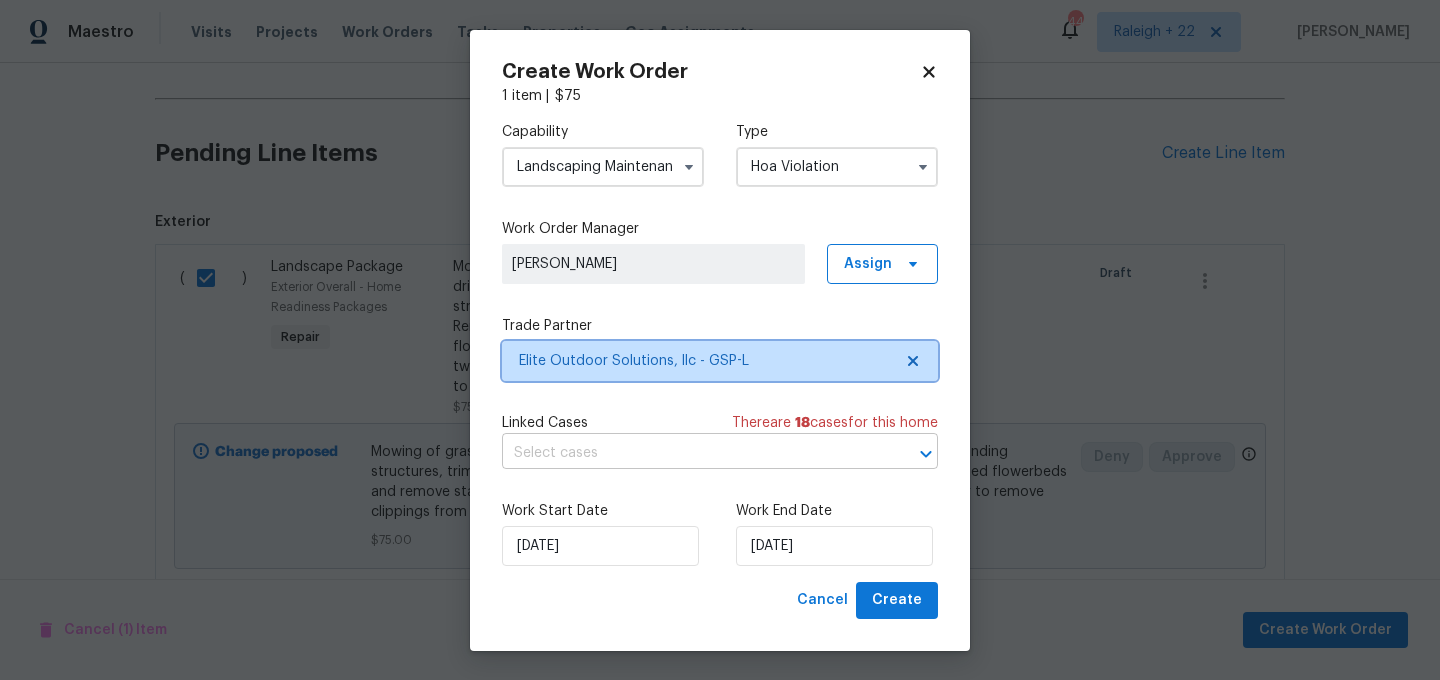 scroll, scrollTop: 0, scrollLeft: 0, axis: both 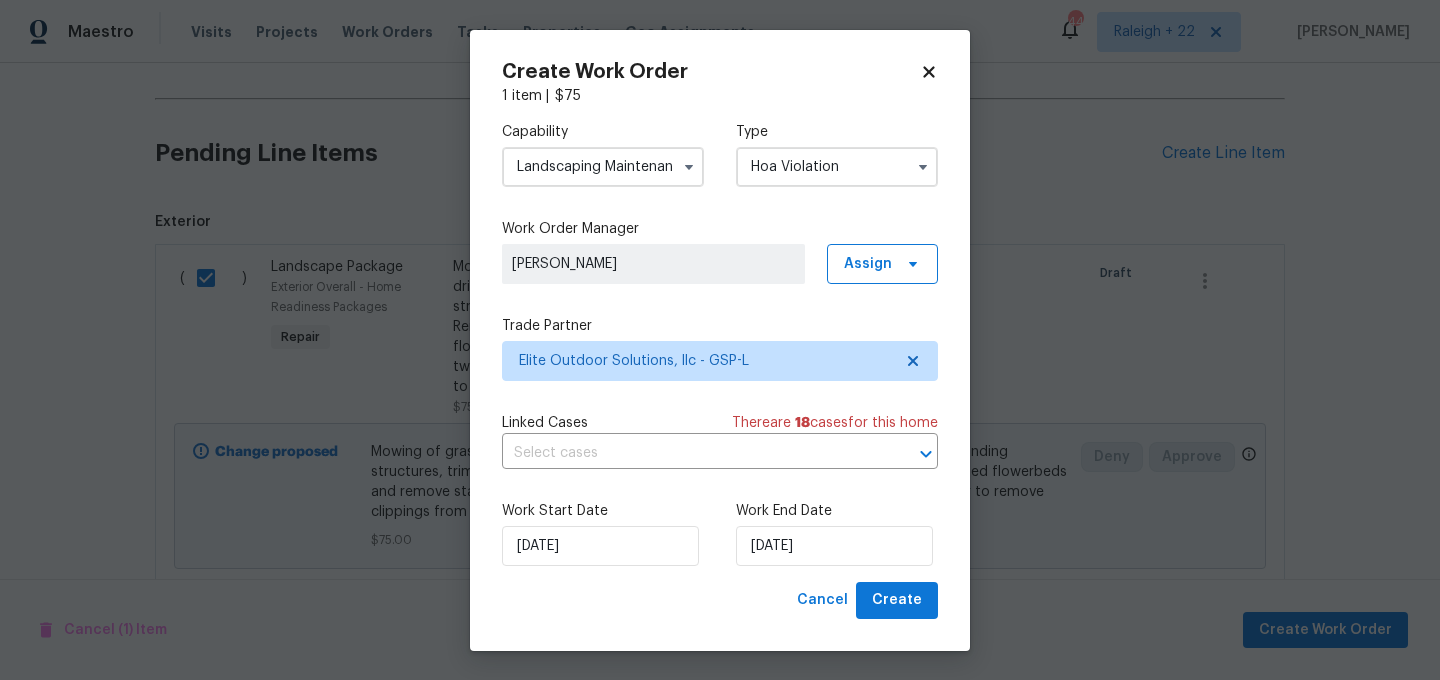 click on "Capability   Landscaping Maintenance Type   Hoa Violation Work Order Manager   Sheeba Rani D Assign Trade Partner   Elite Outdoor Solutions, llc - GSP-L Linked Cases There  are   18  case s  for this home   ​ Work Start Date   22/07/2025 Work End Date   22/07/2025" at bounding box center [720, 344] 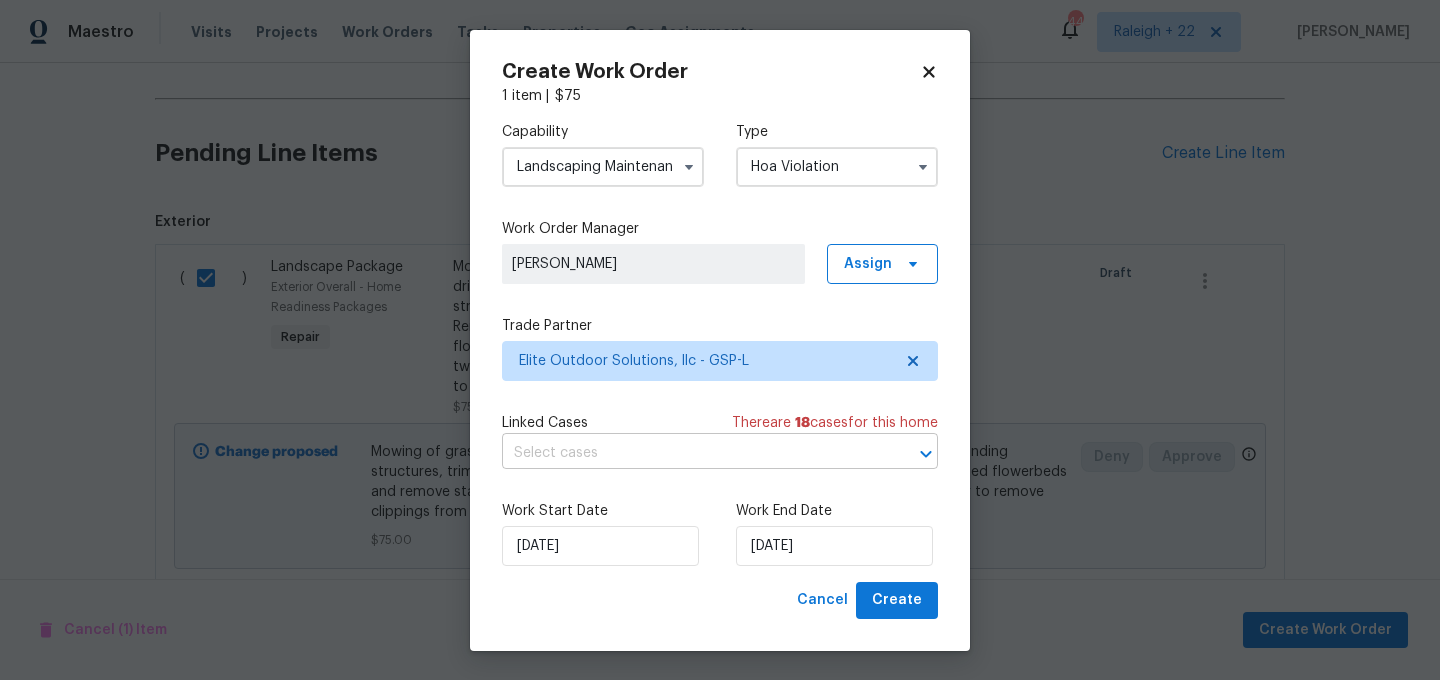 click at bounding box center [692, 453] 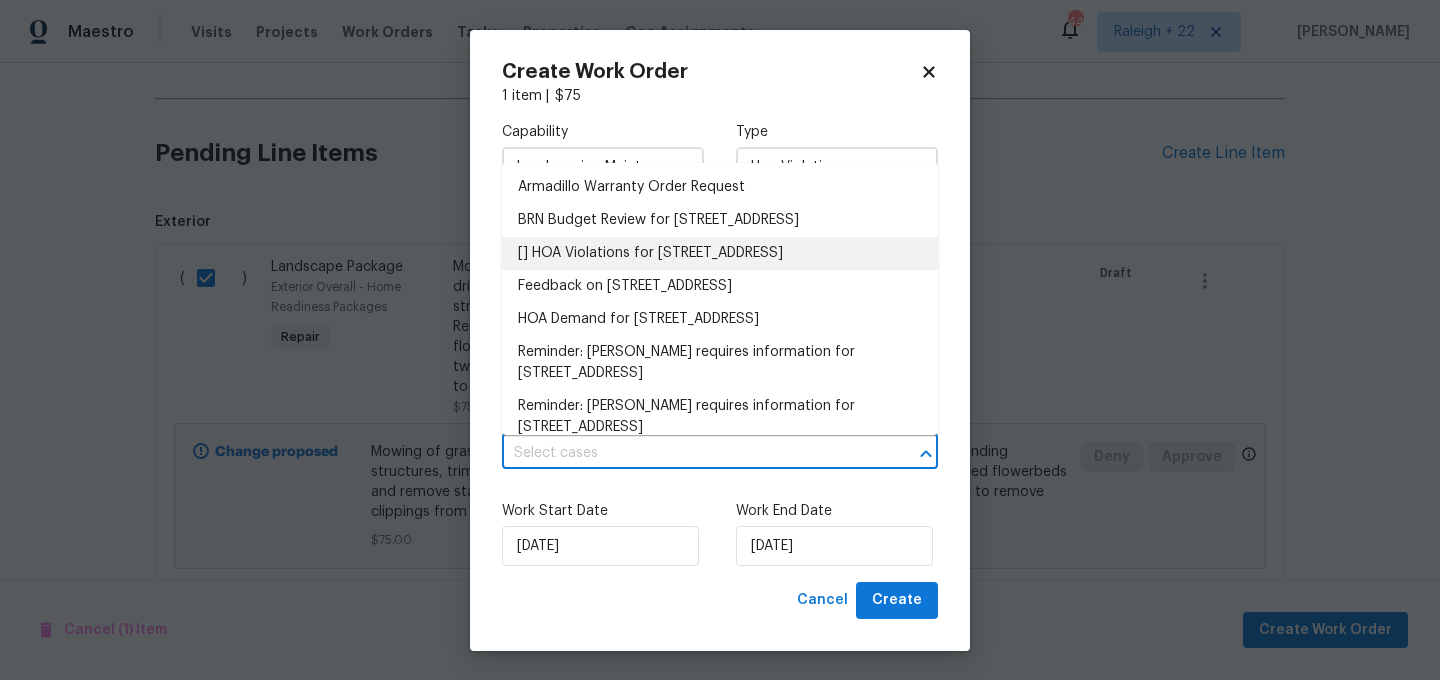 click on "[] HOA Violations for 204 Emerald Way, Spartanburg, SC 29302" at bounding box center (720, 253) 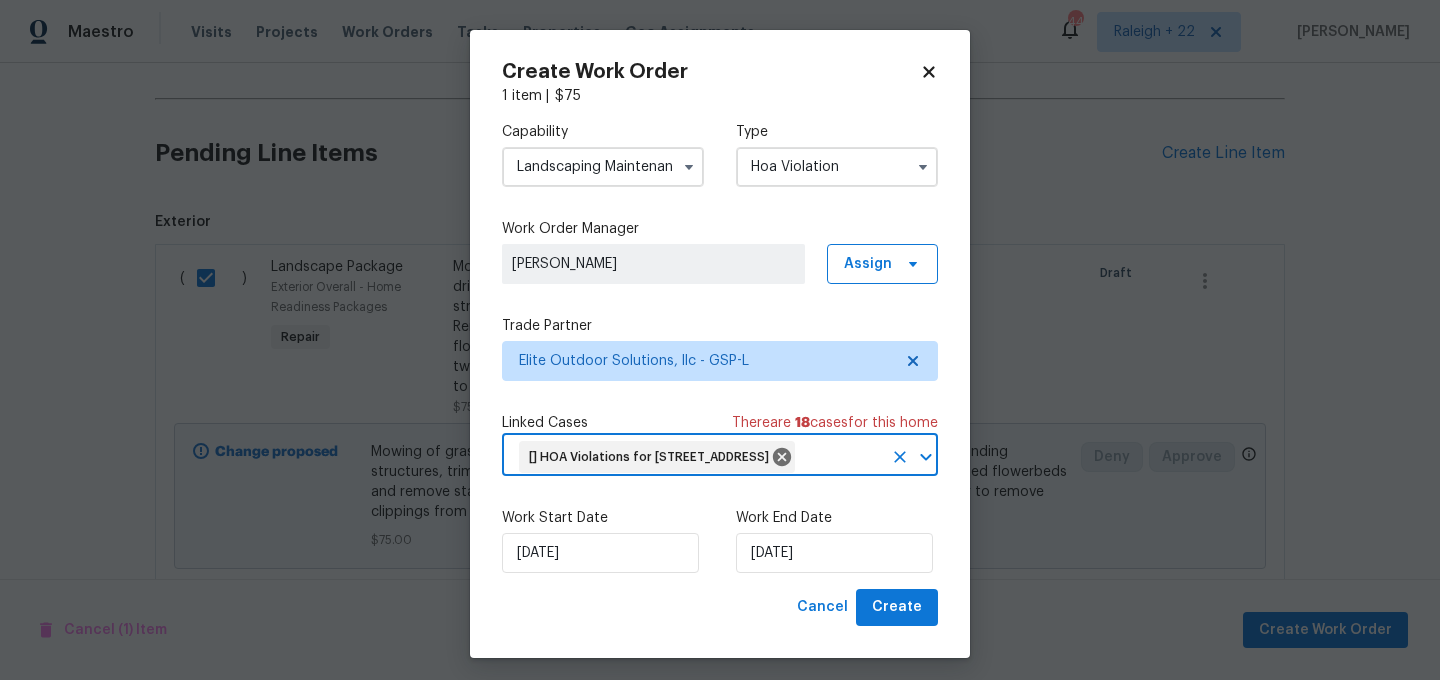 scroll, scrollTop: 39, scrollLeft: 0, axis: vertical 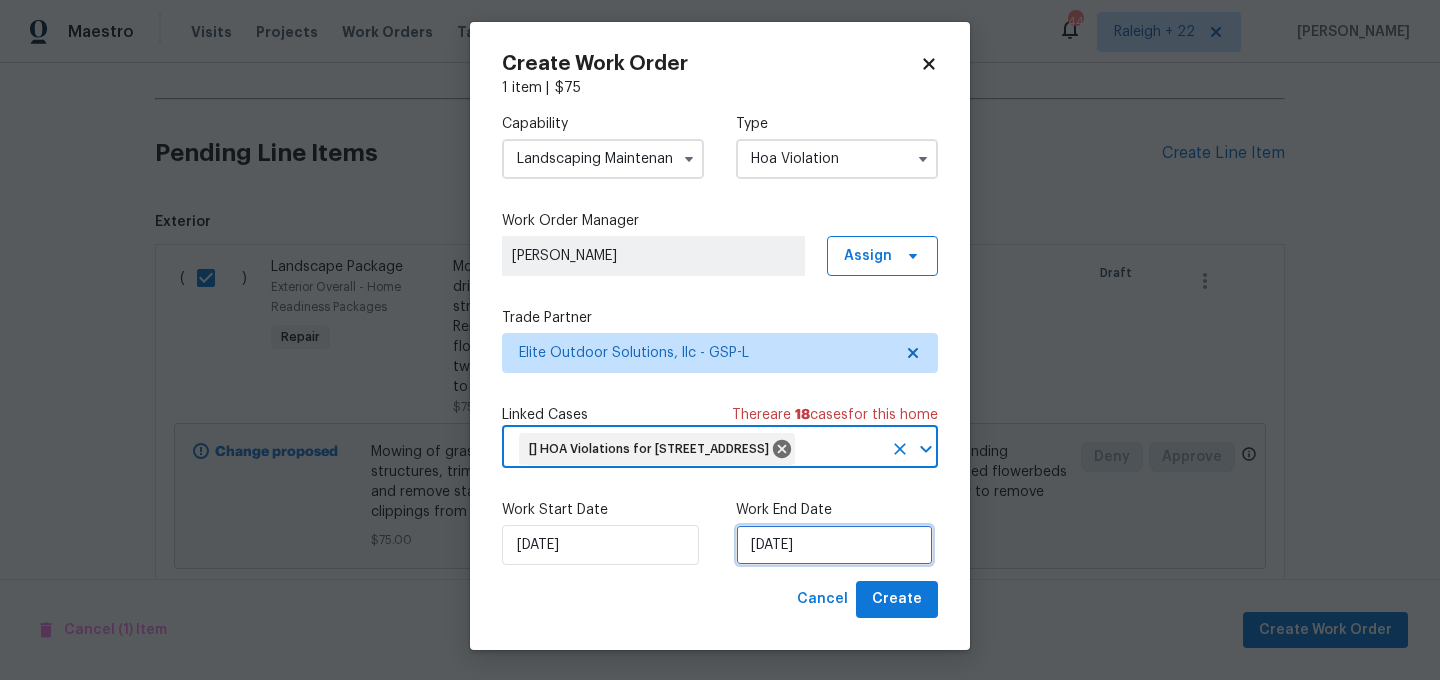 click on "22/07/2025" at bounding box center [834, 545] 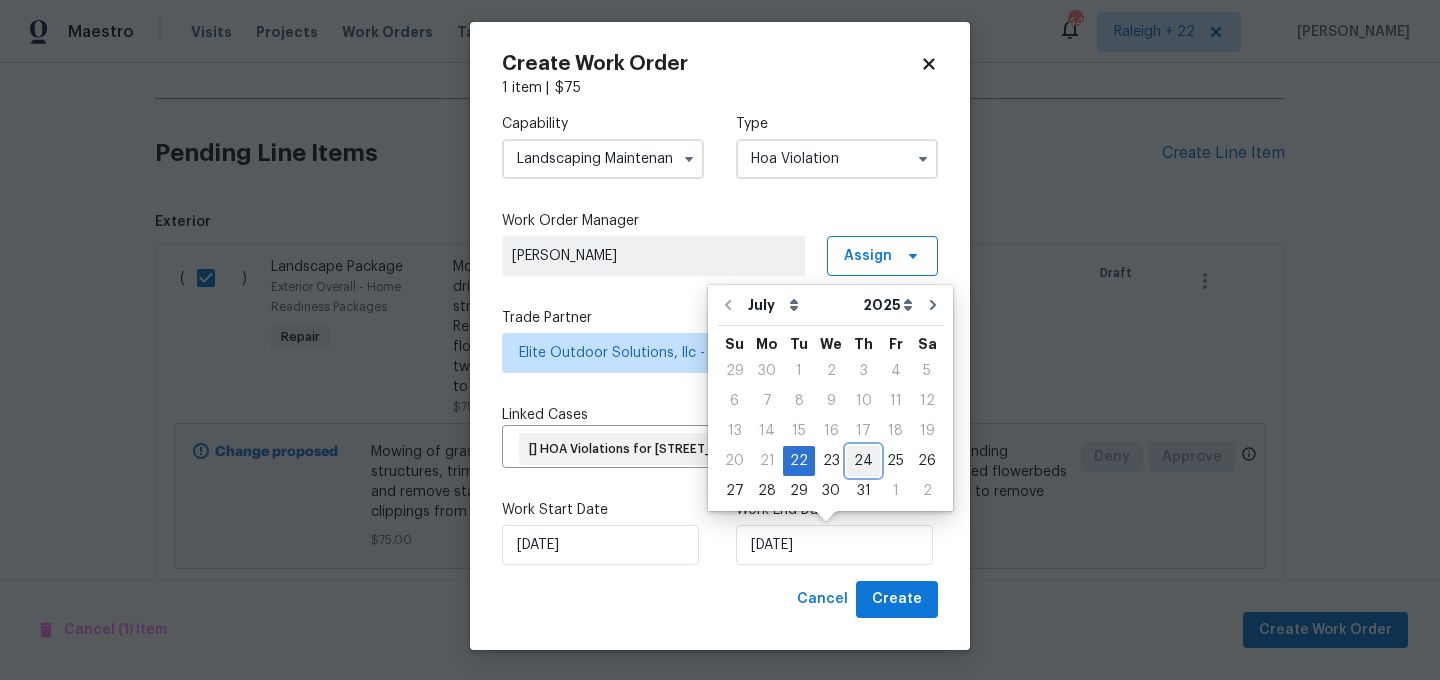 click on "24" at bounding box center [863, 461] 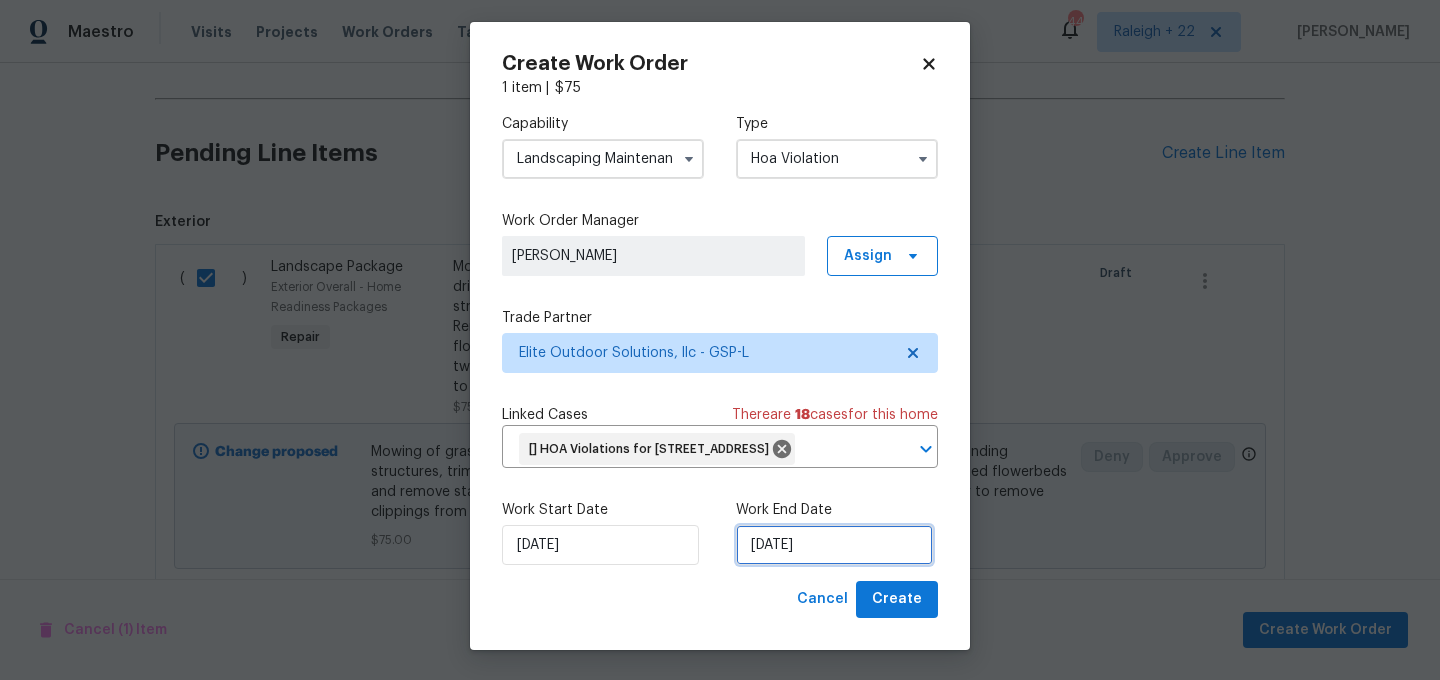 click on "24/07/2025" at bounding box center [834, 545] 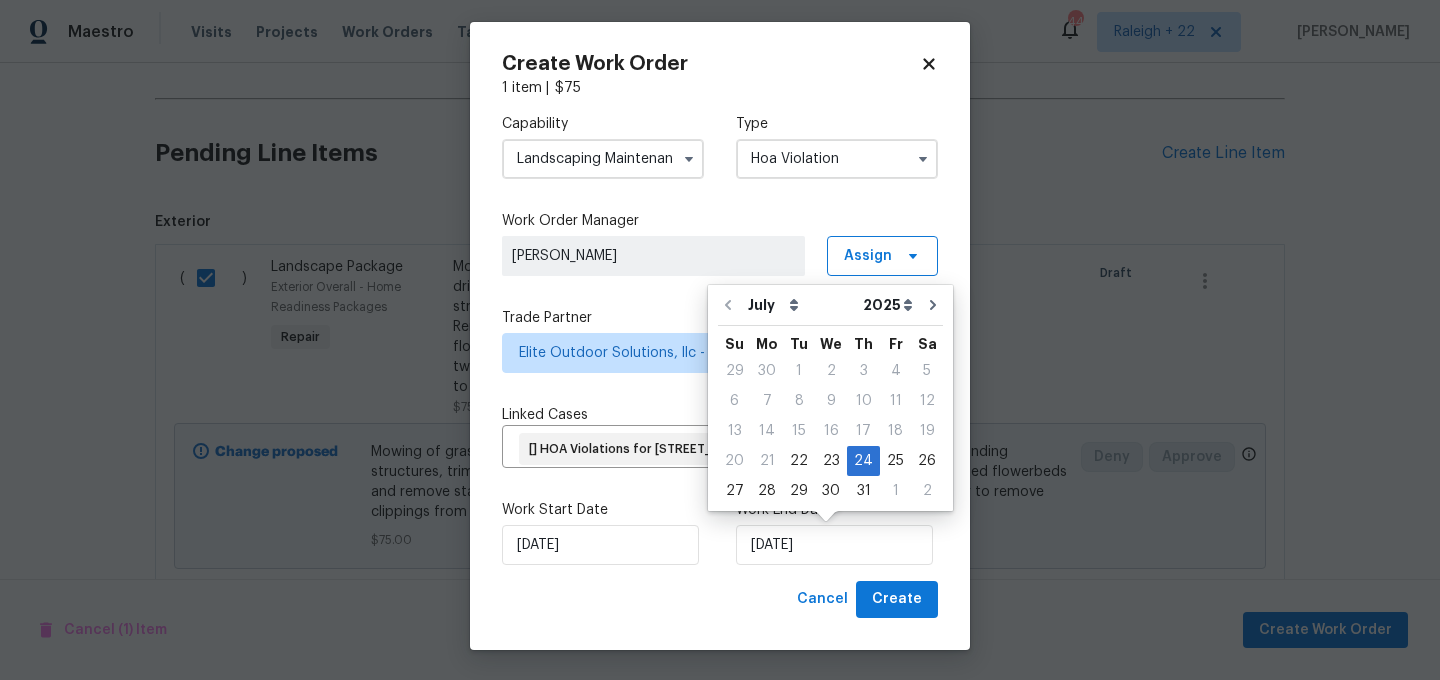 click on "Cancel Create" at bounding box center (720, 599) 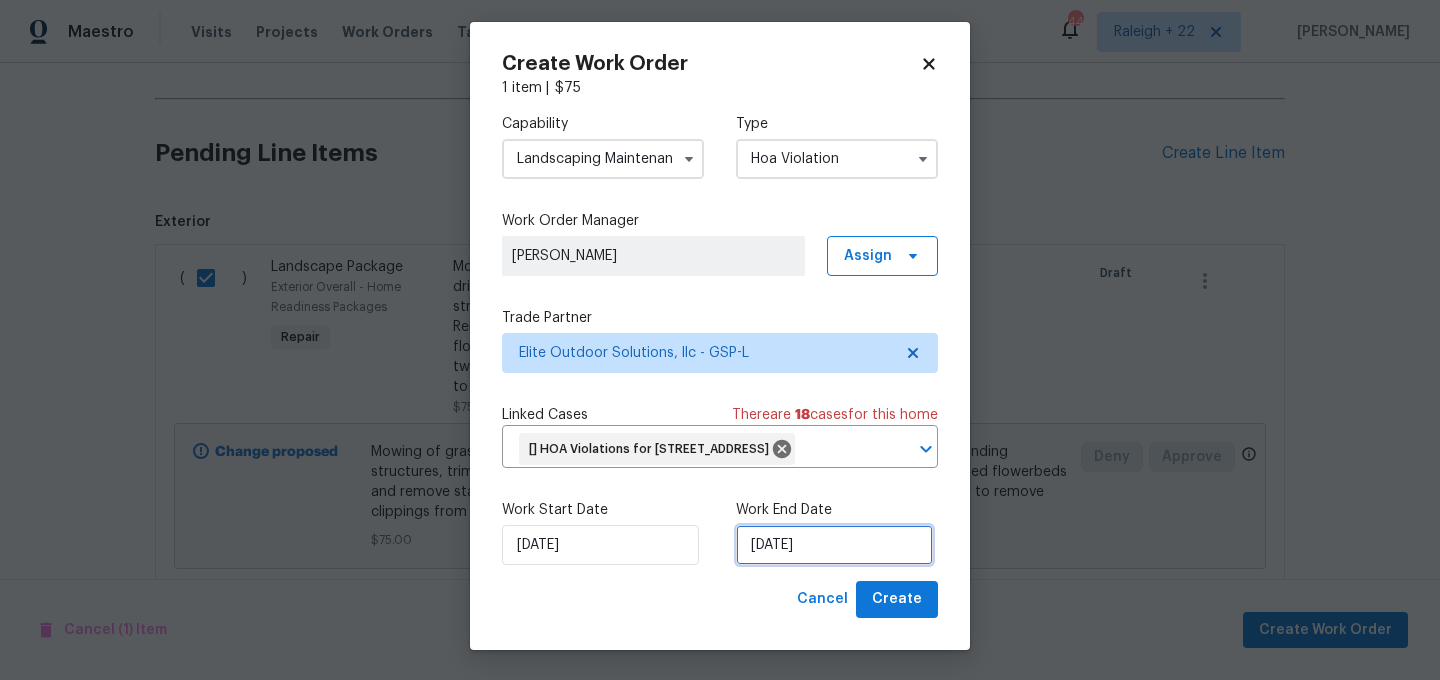 click on "24/07/2025" at bounding box center [834, 545] 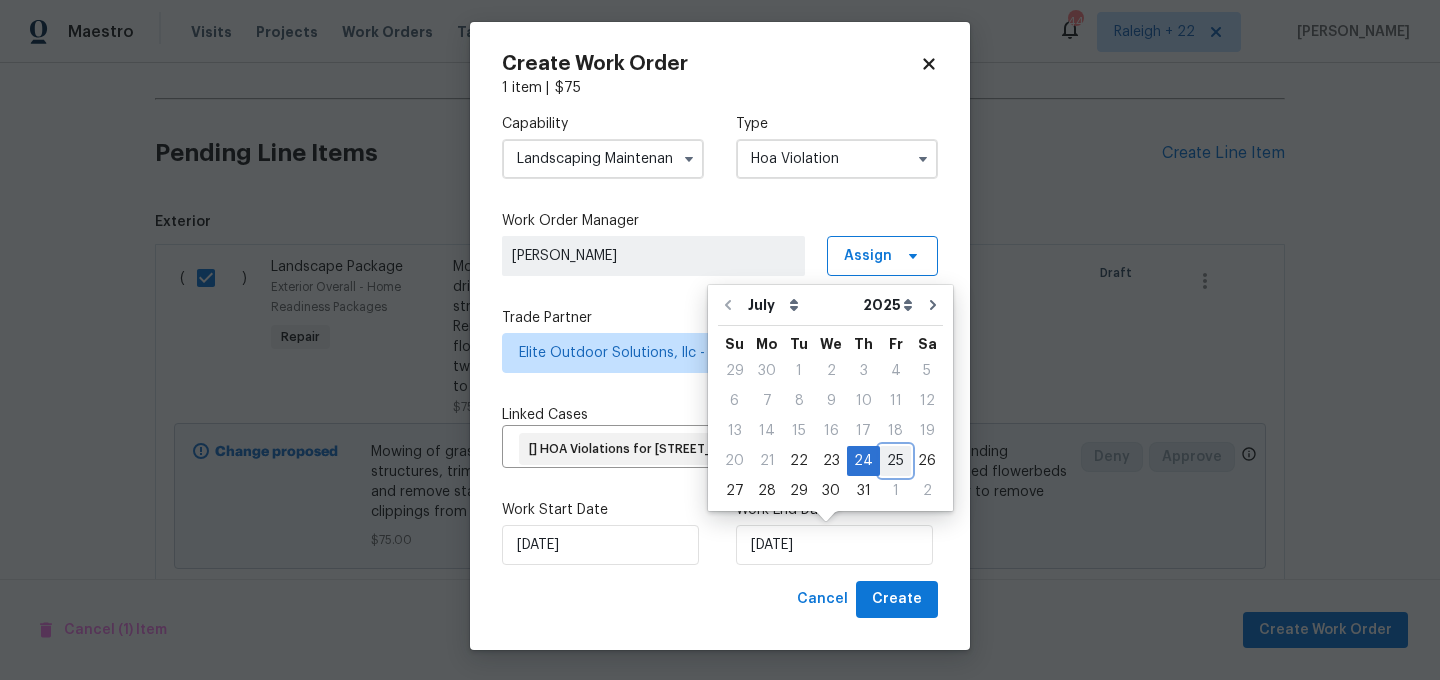 click on "25" at bounding box center [895, 461] 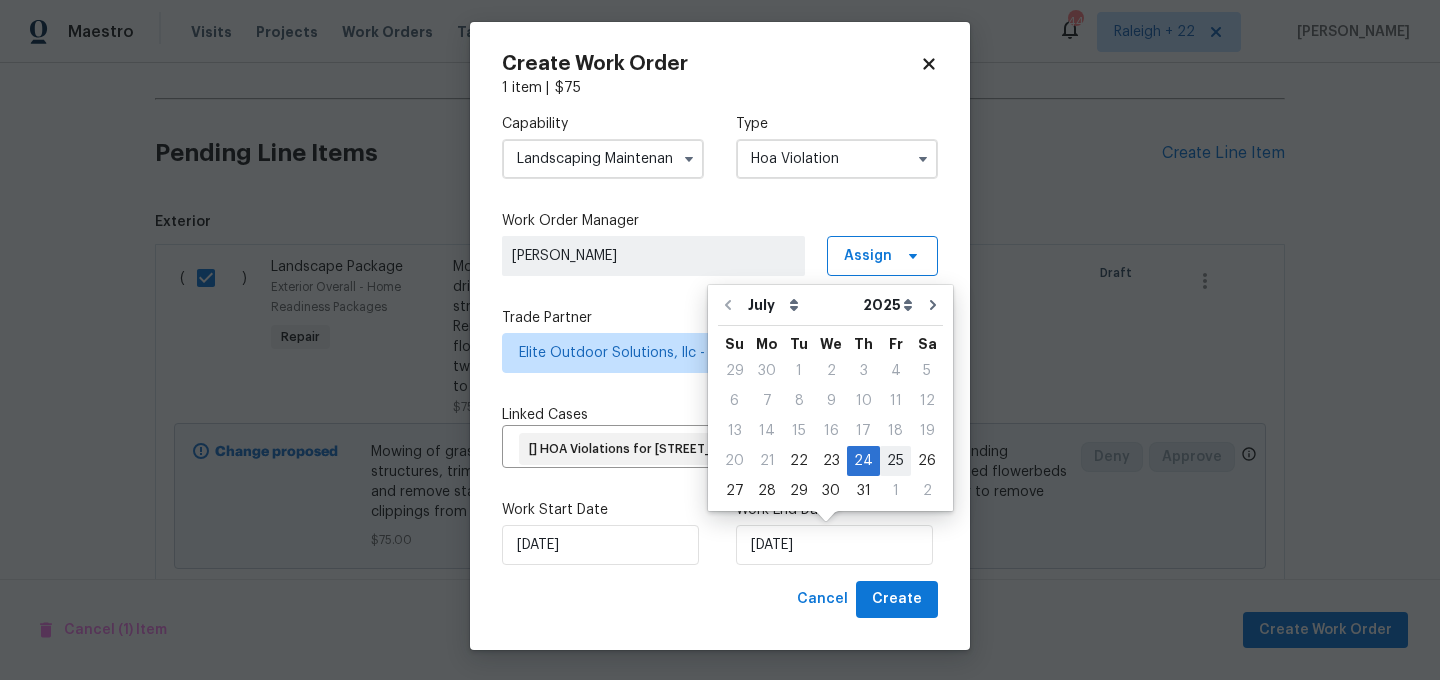 type on "25/07/2025" 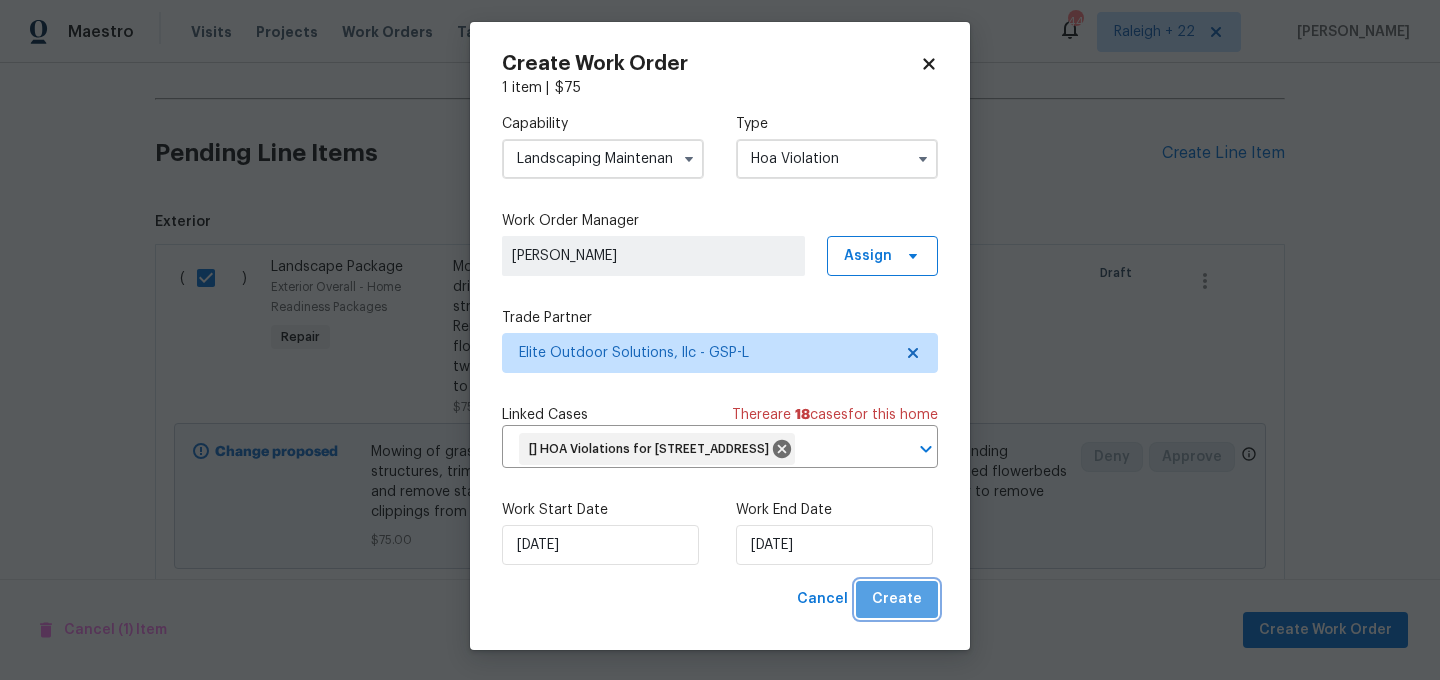 click on "Create" at bounding box center (897, 599) 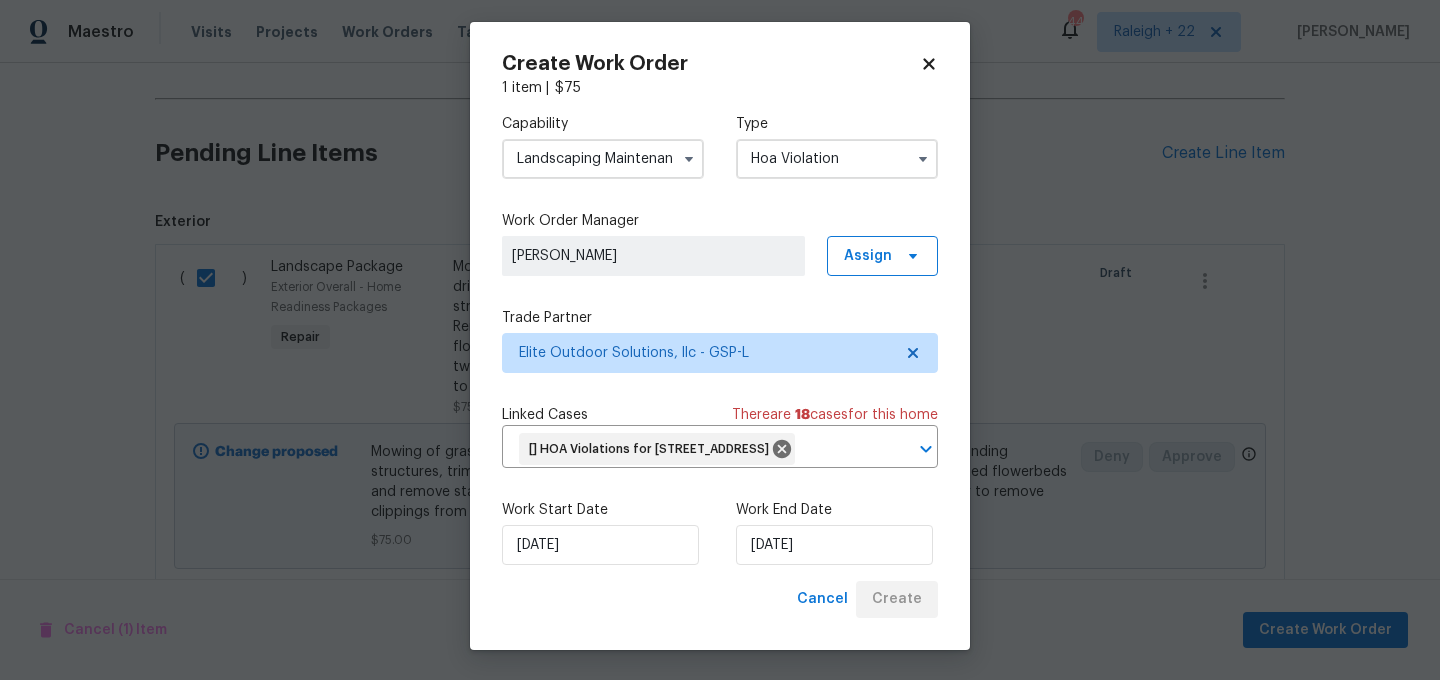 checkbox on "false" 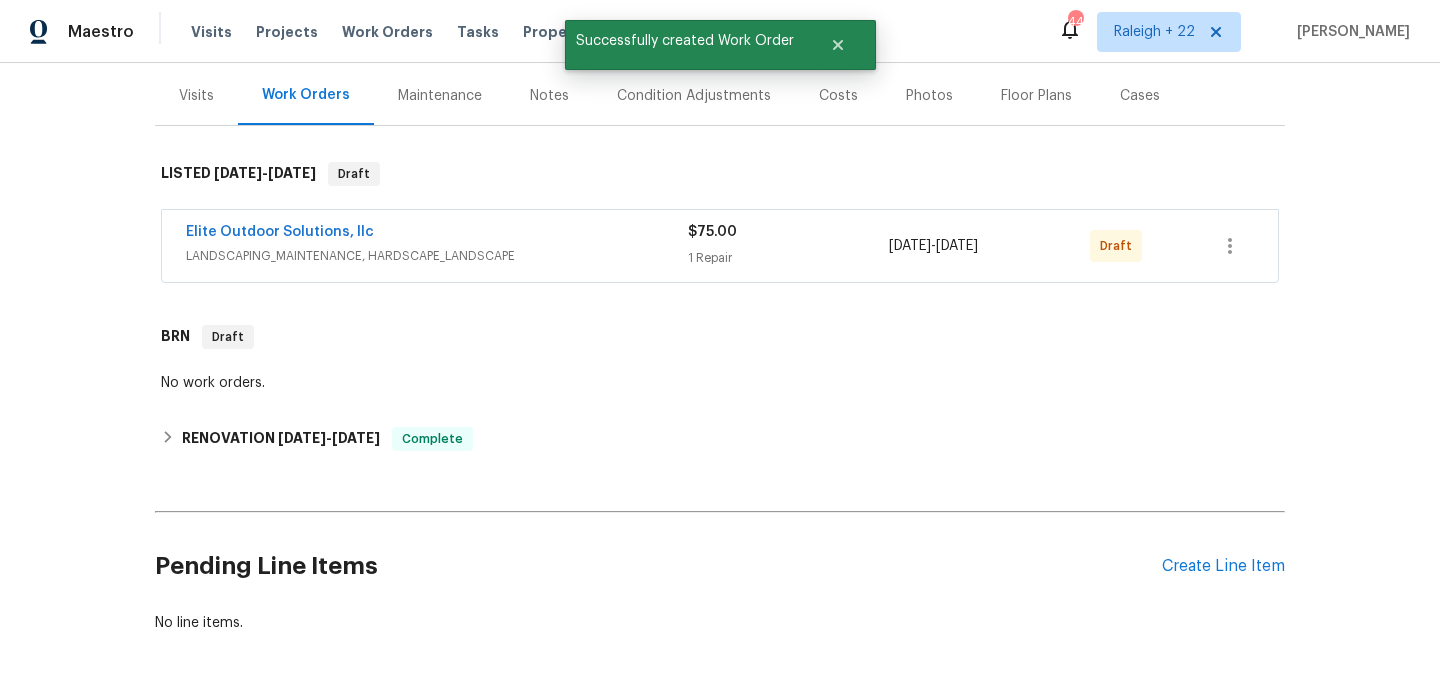 scroll, scrollTop: 207, scrollLeft: 0, axis: vertical 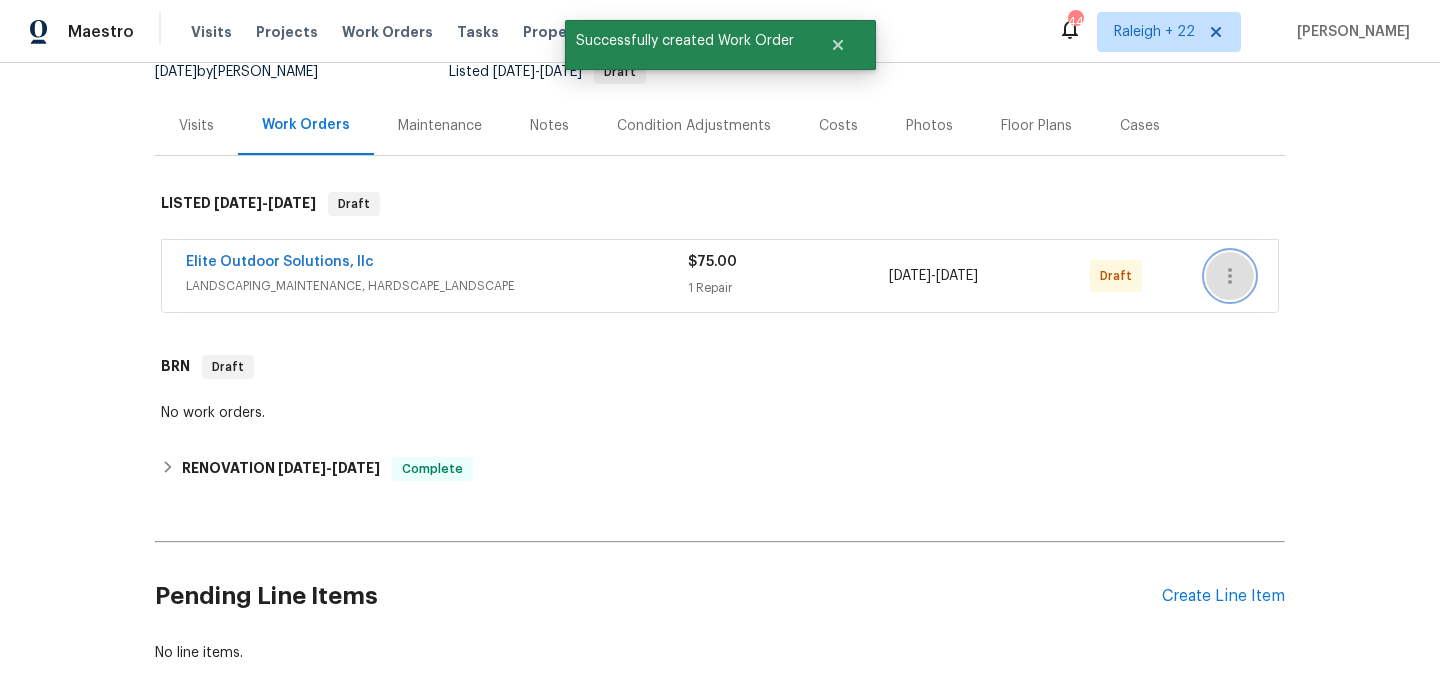 click 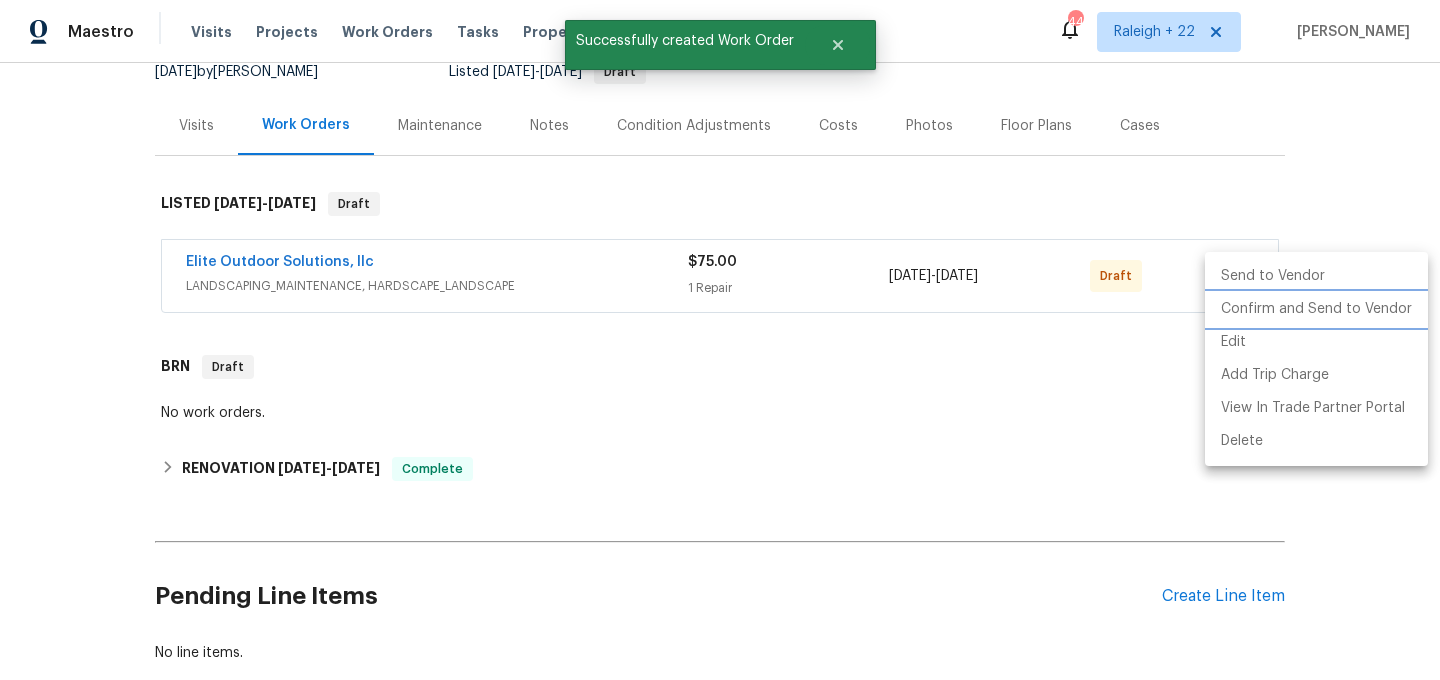 click on "Confirm and Send to Vendor" at bounding box center [1316, 309] 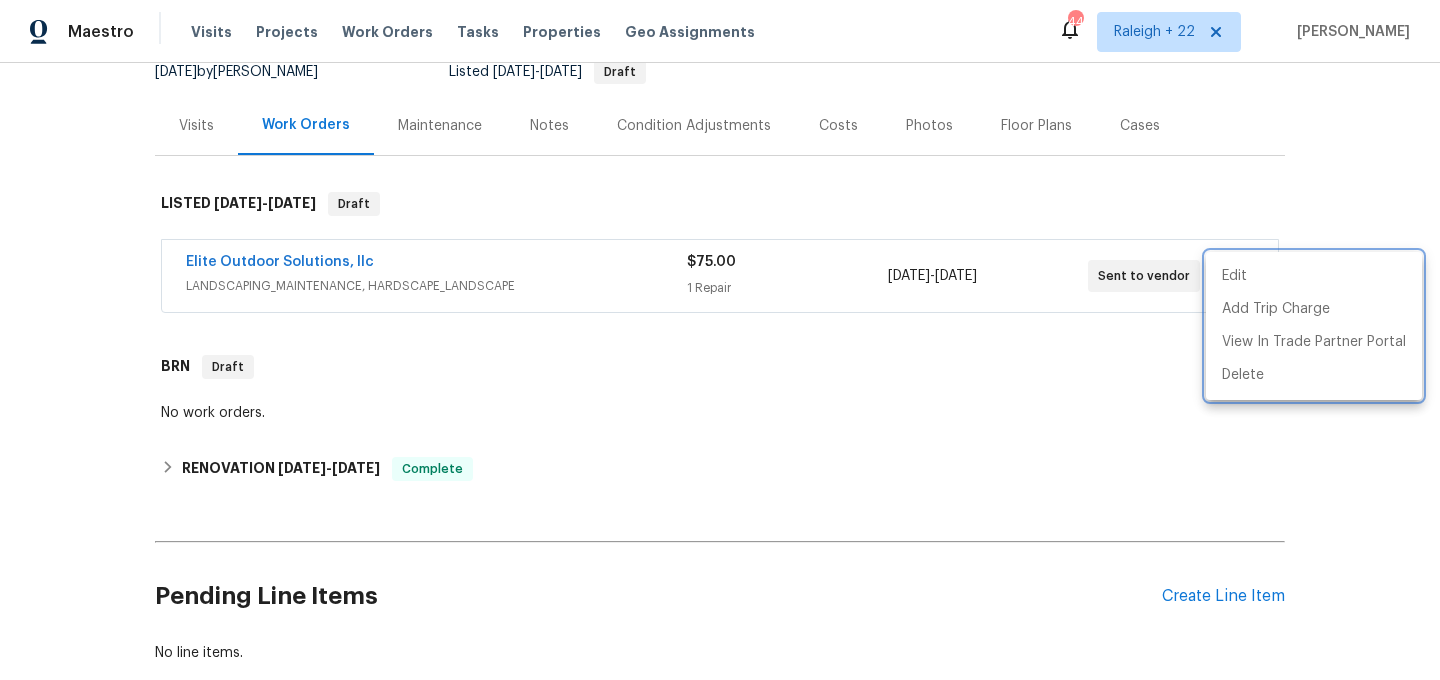 click at bounding box center (720, 340) 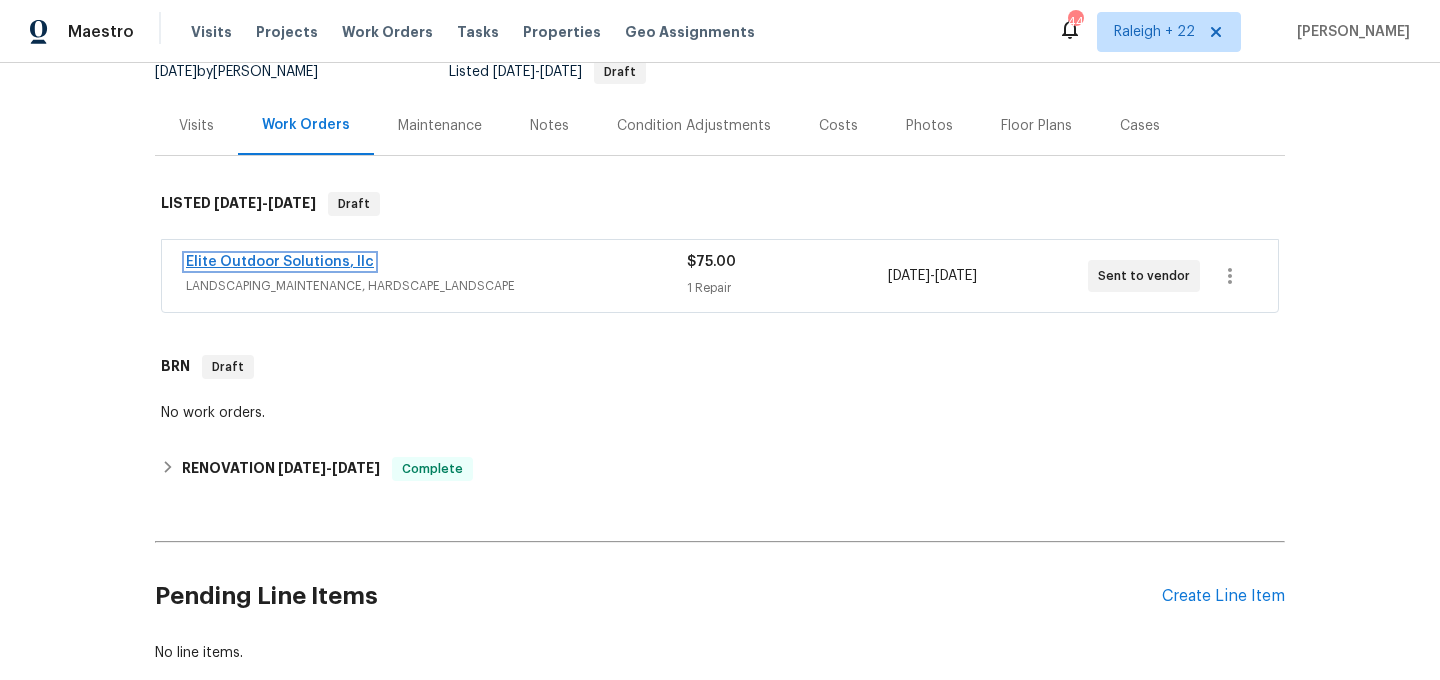 click on "Elite Outdoor Solutions, llc" at bounding box center (280, 262) 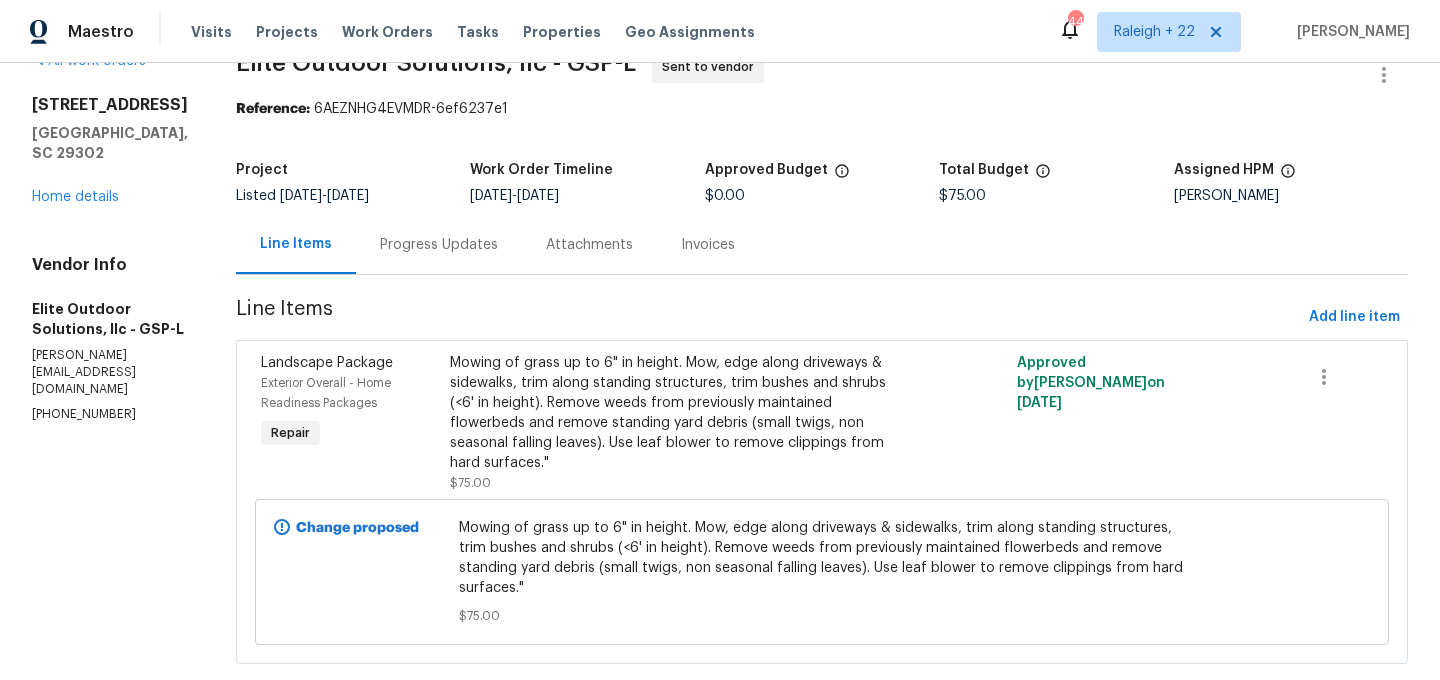 scroll, scrollTop: 0, scrollLeft: 0, axis: both 